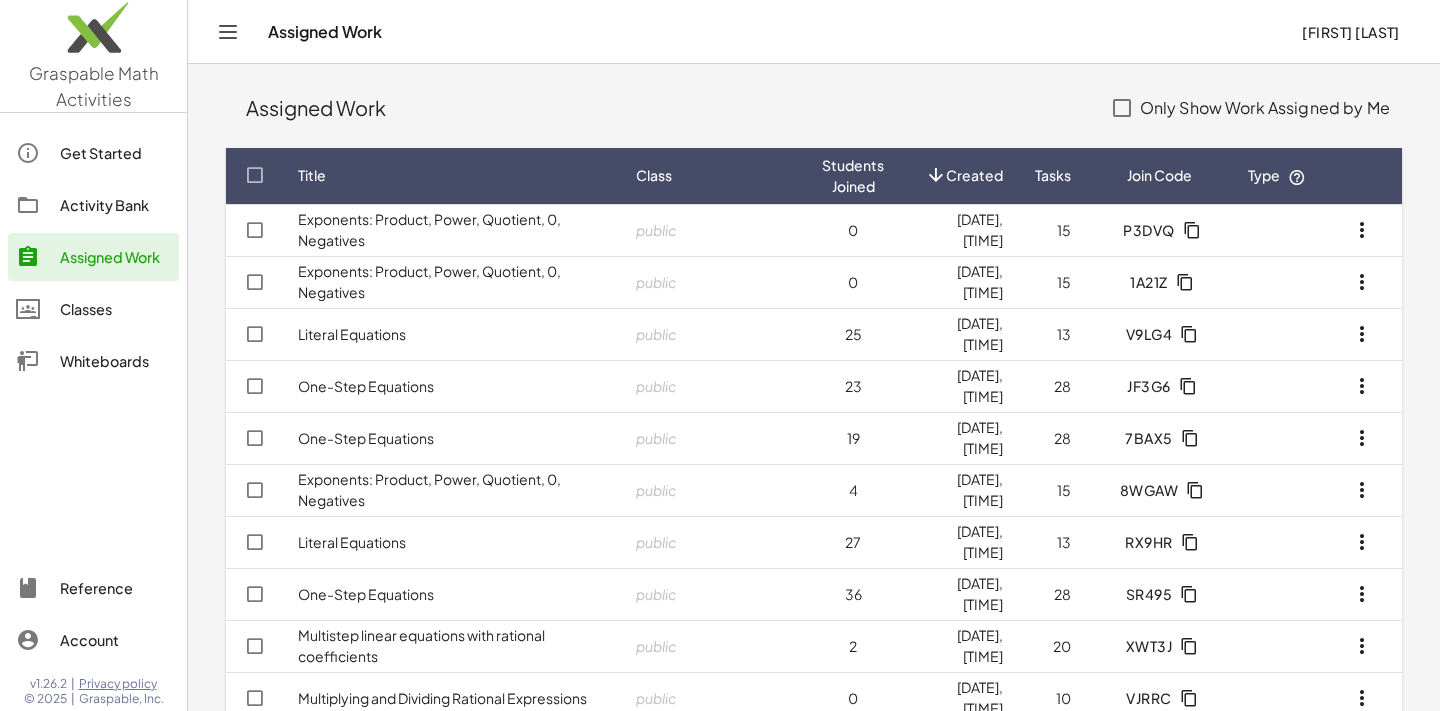 scroll, scrollTop: 0, scrollLeft: 0, axis: both 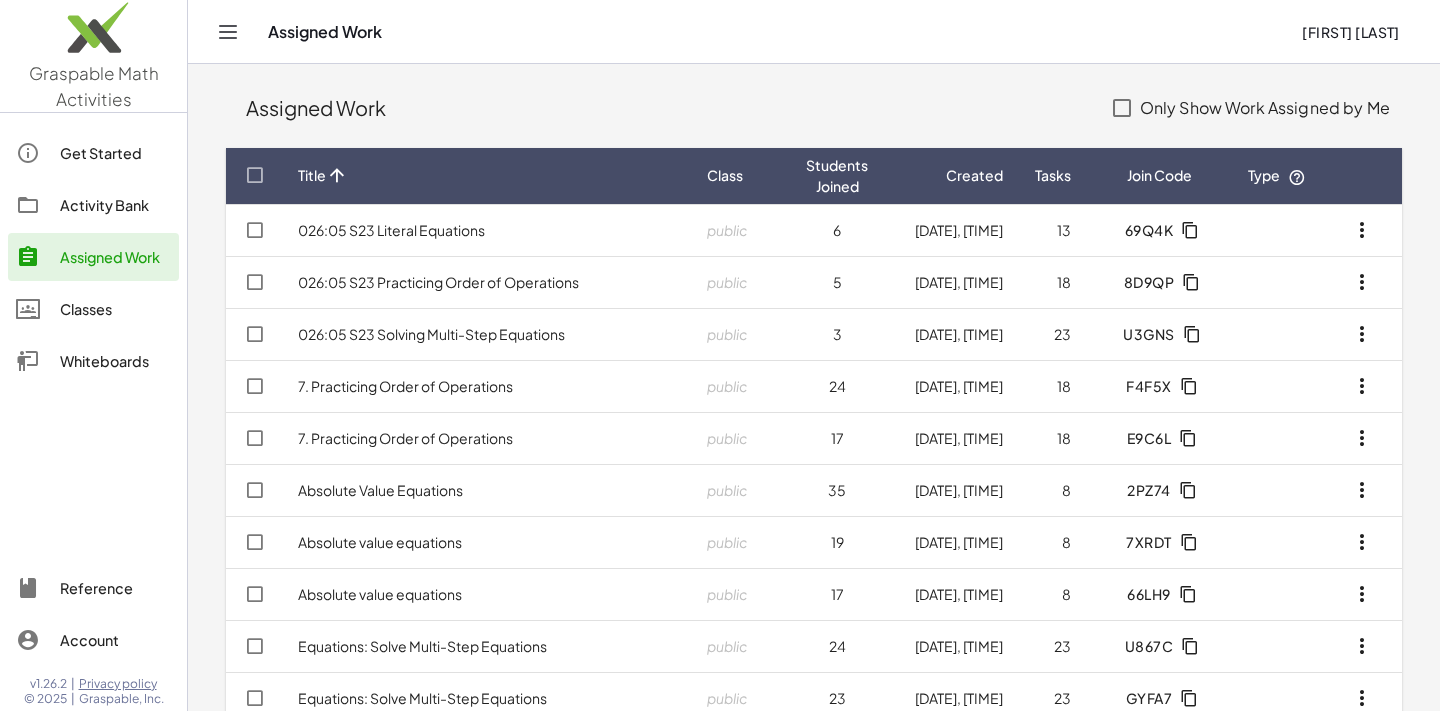 click on "Title" 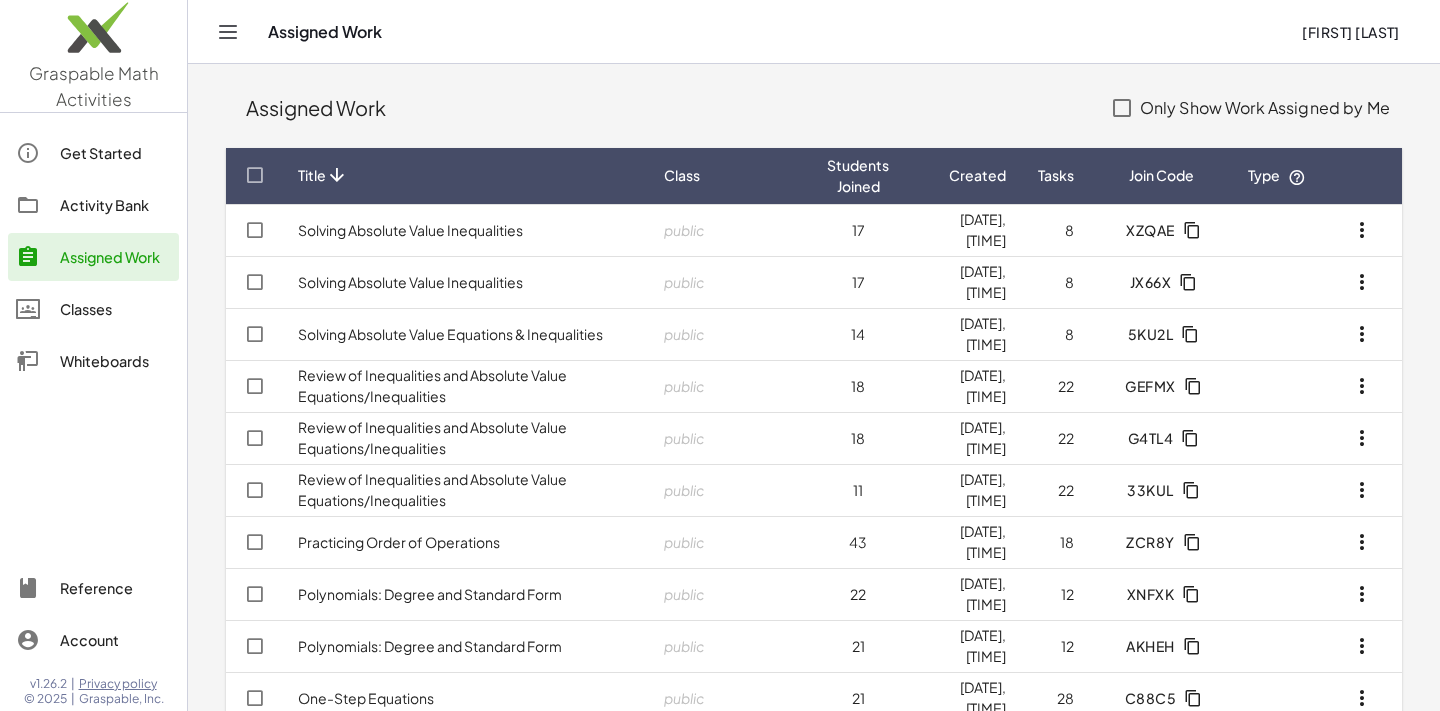 click on "Created" at bounding box center (977, 175) 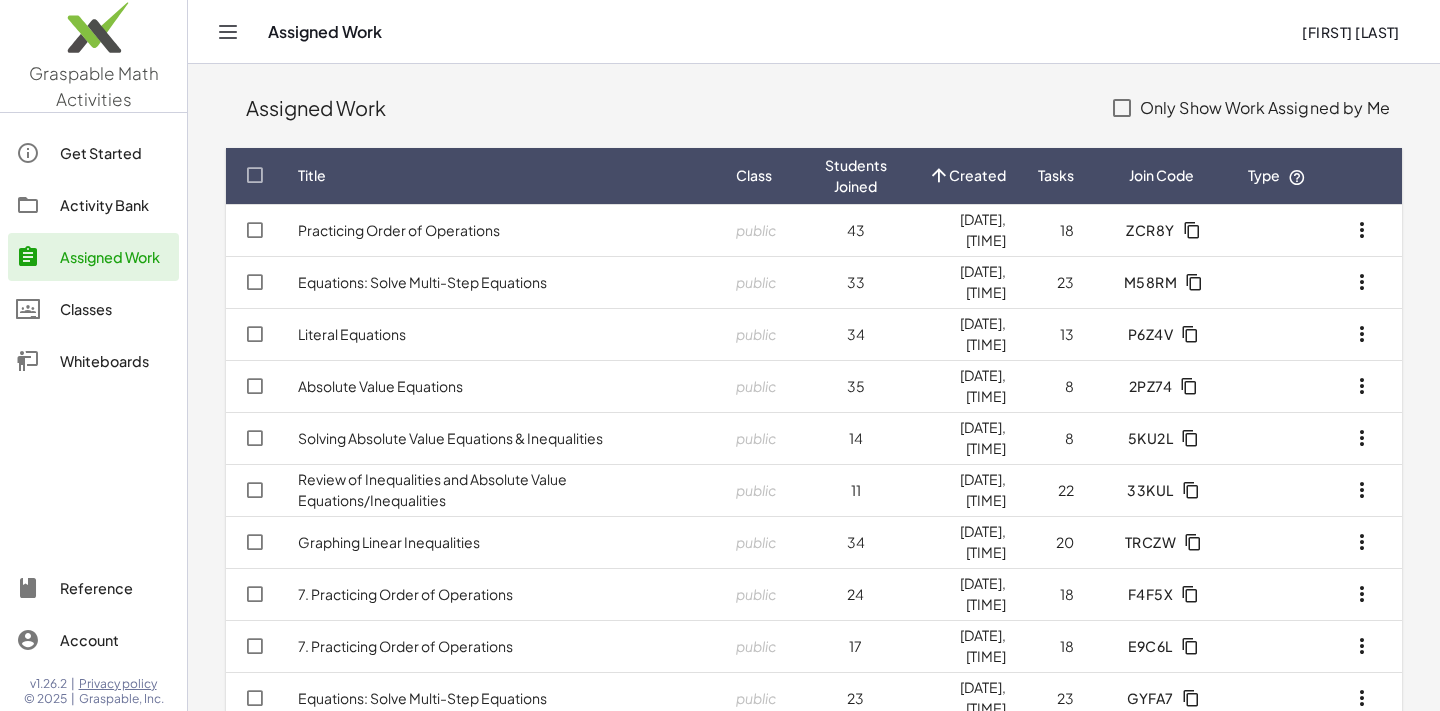click on "Created" at bounding box center [977, 175] 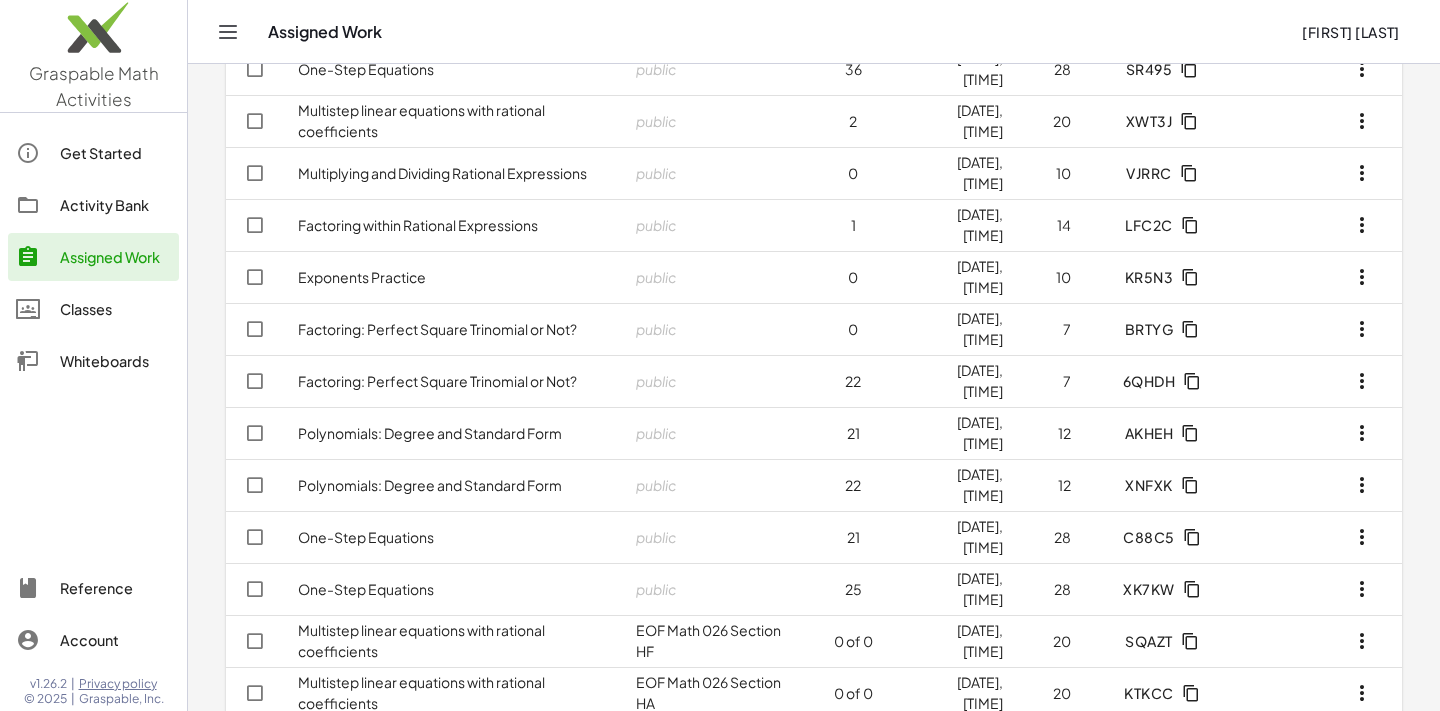 scroll, scrollTop: 531, scrollLeft: 0, axis: vertical 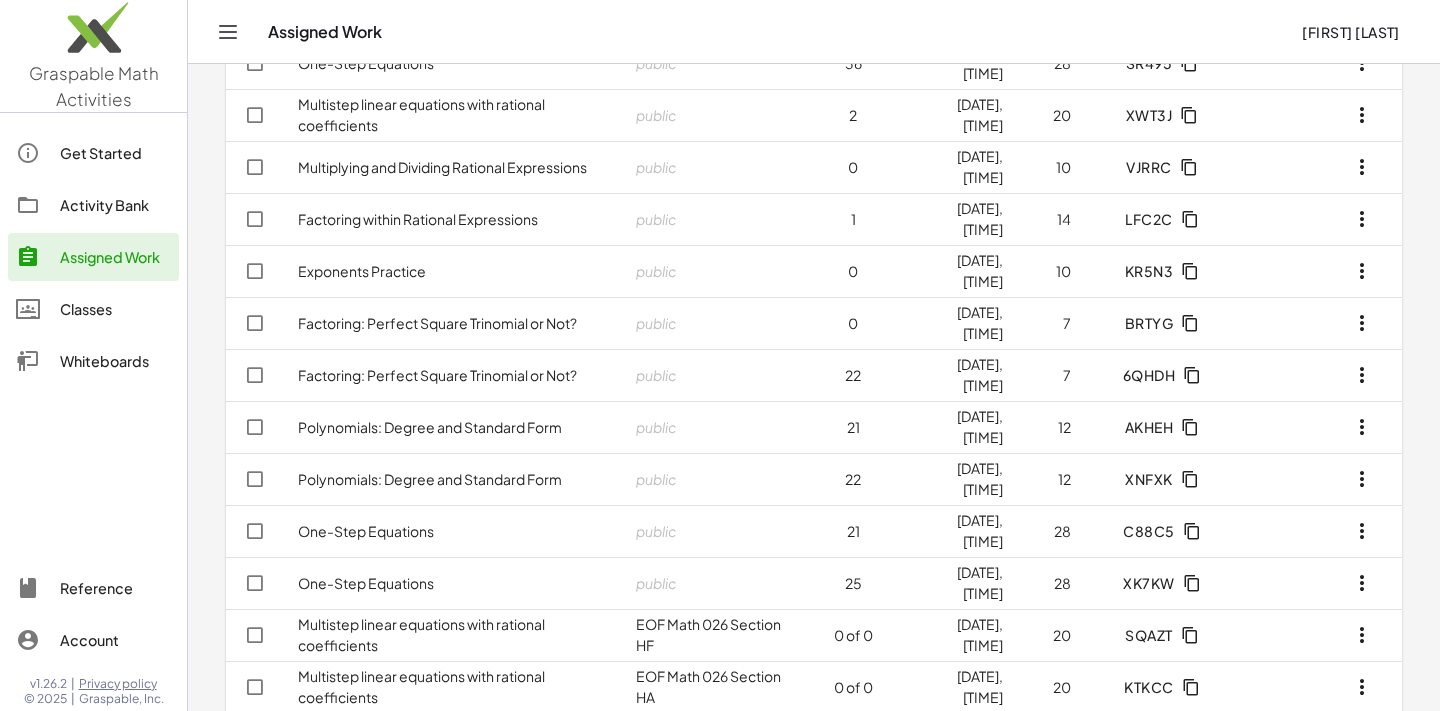 click on "Polynomials: Degree and Standard Form" at bounding box center (430, 479) 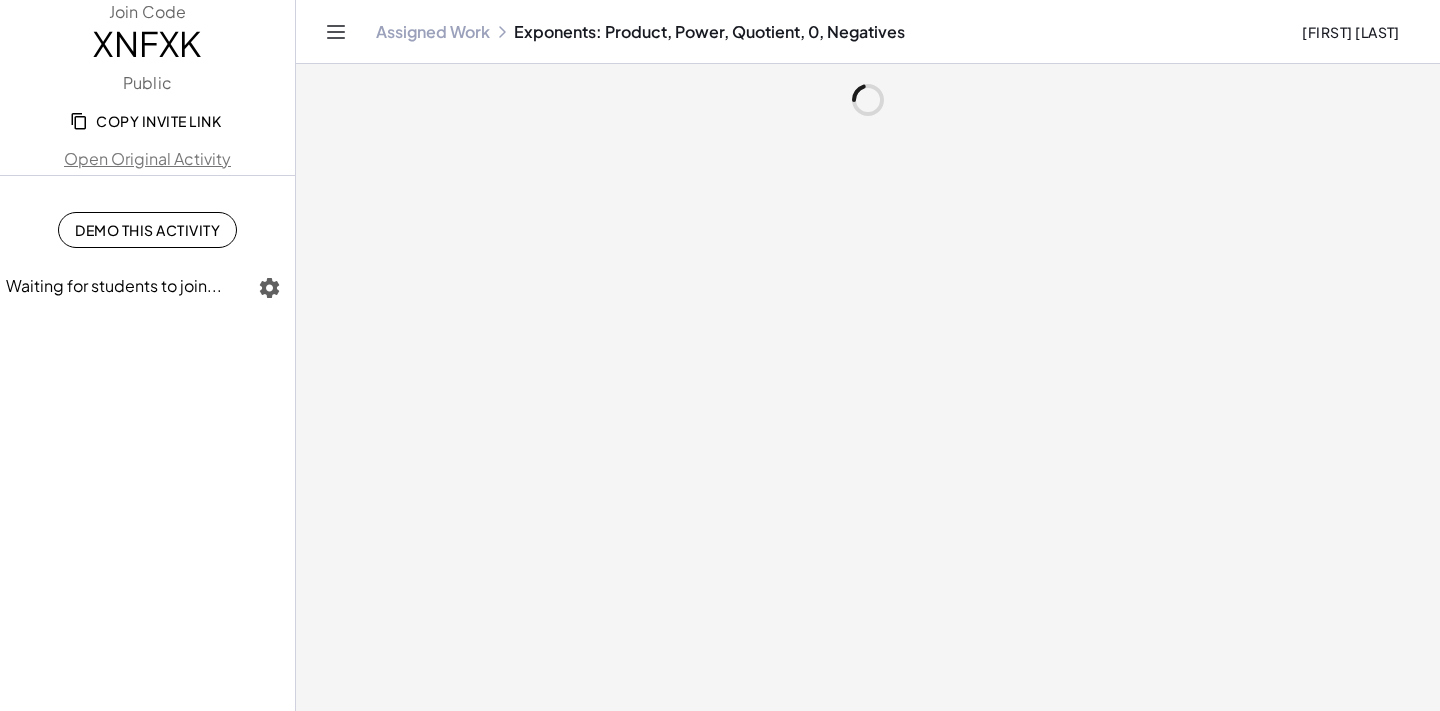 scroll, scrollTop: 0, scrollLeft: 0, axis: both 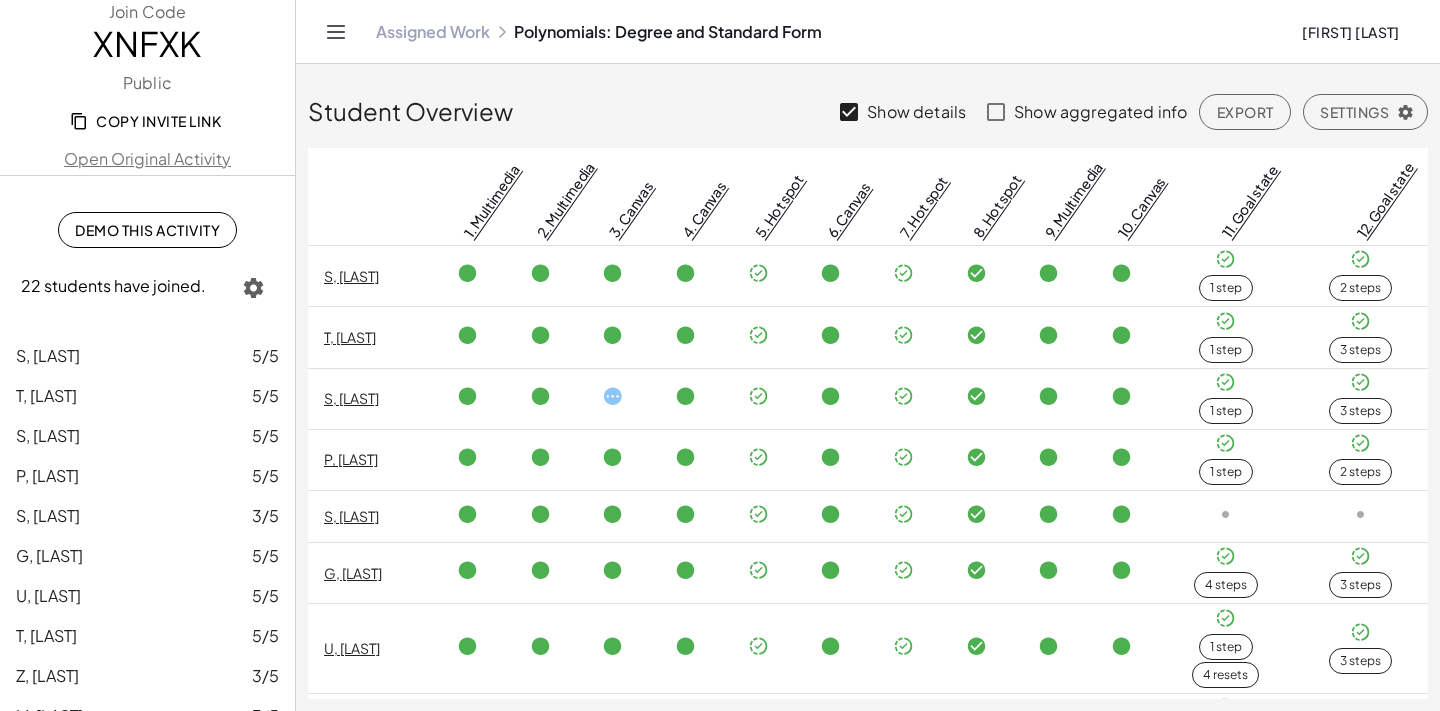 click on "Open Original Activity" at bounding box center (147, 159) 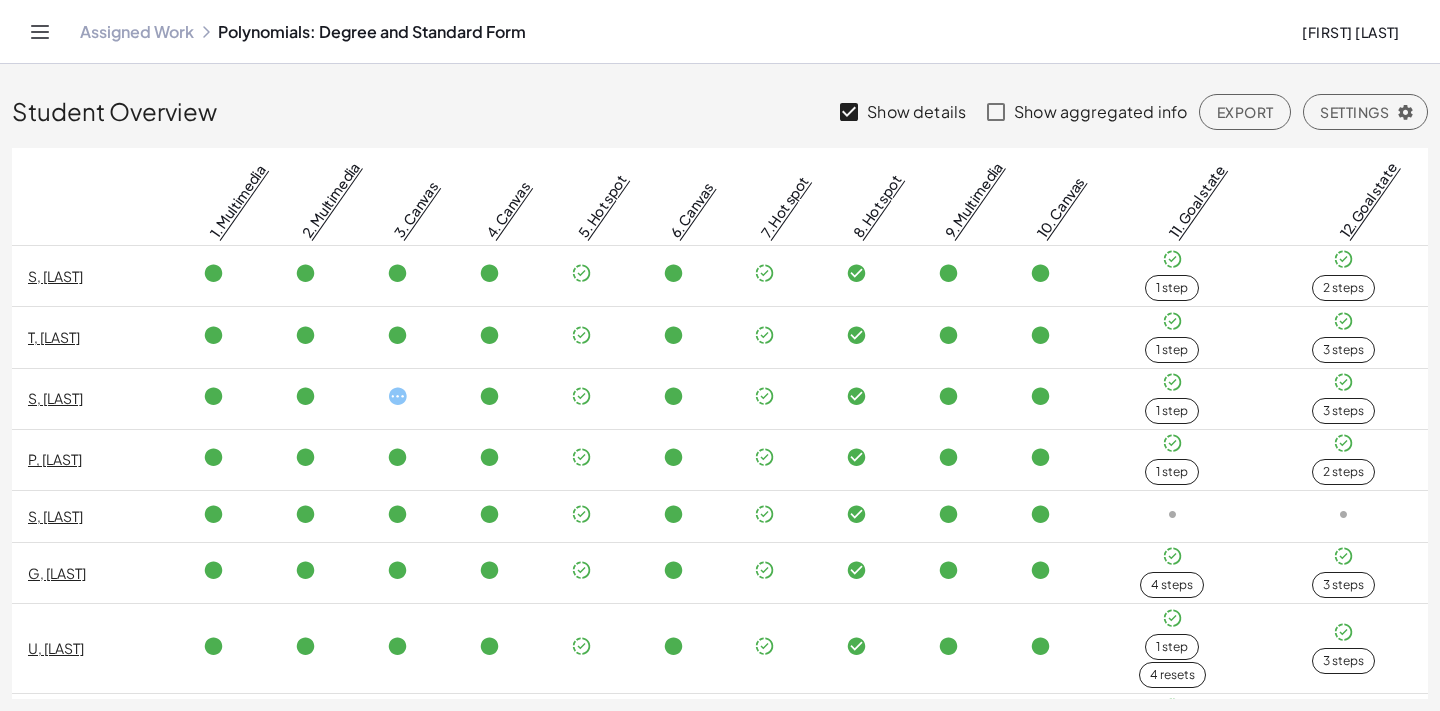 click 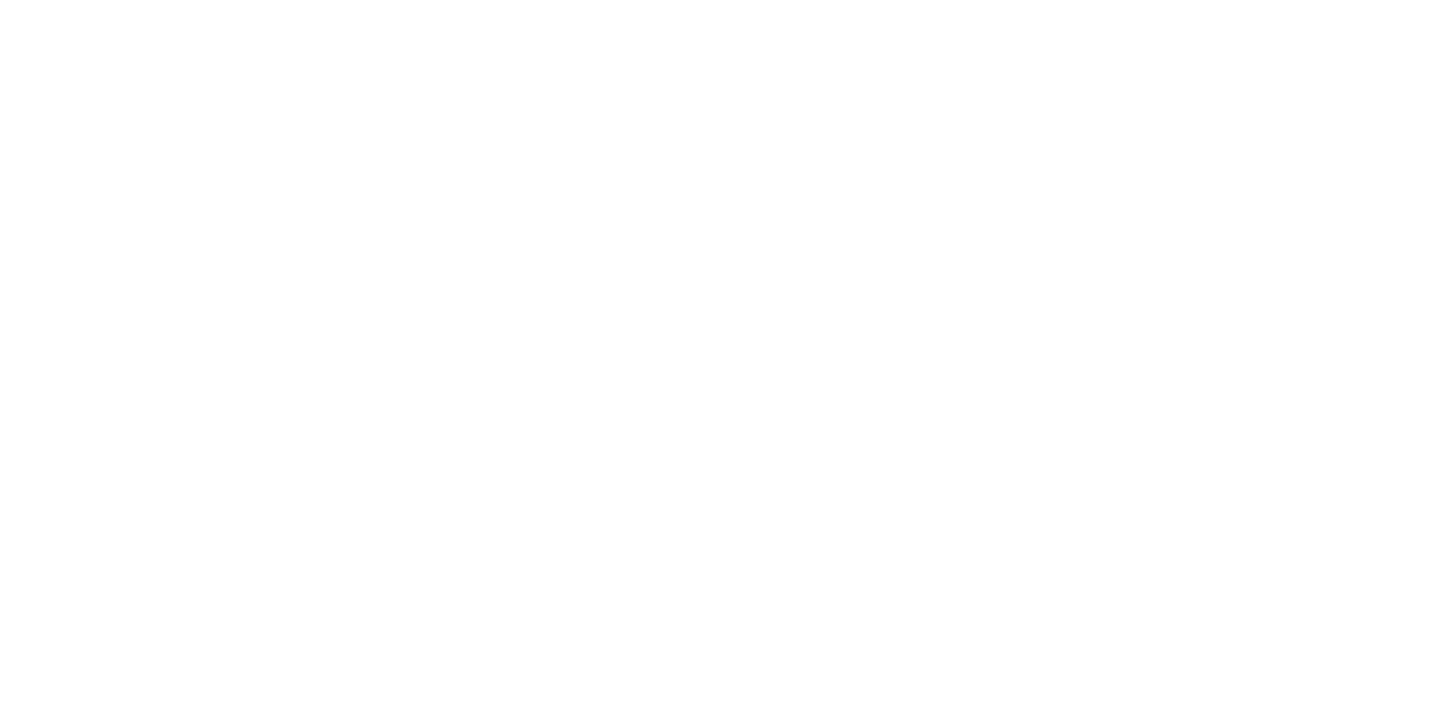 scroll, scrollTop: 0, scrollLeft: 0, axis: both 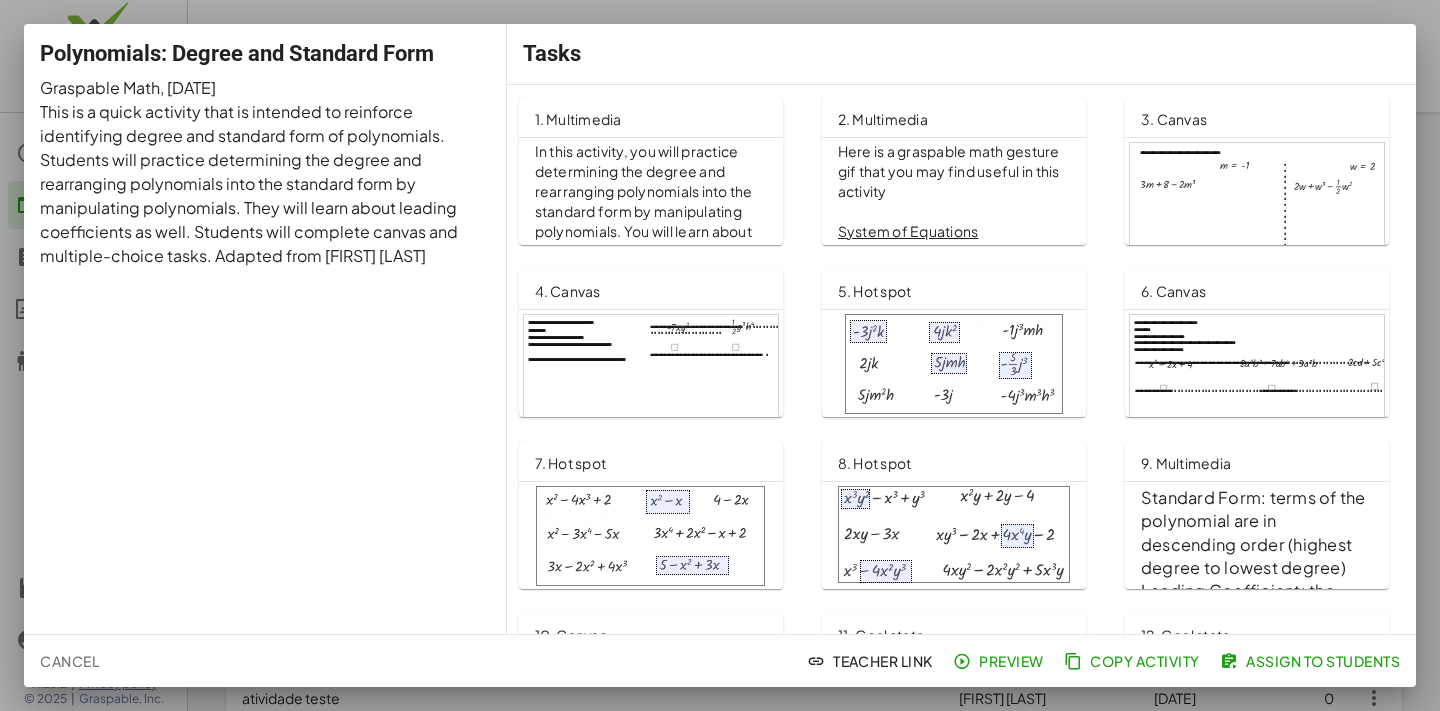 click on "In this activity, you will practice determining the degree and rearranging polynomials into the standard form by manipulating polynomials. You will learn about leading coefficients as well. You will complete canvas and hot spot tasks." at bounding box center [651, 221] 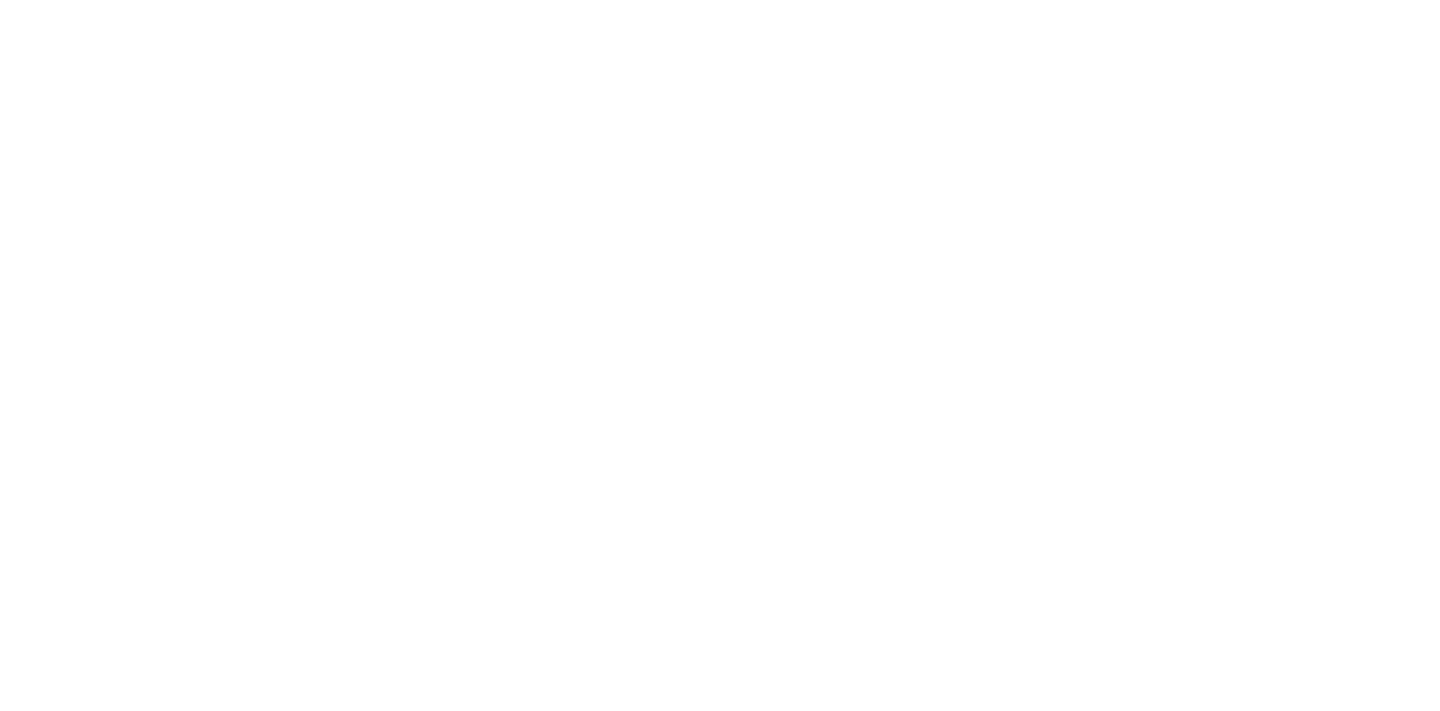 scroll, scrollTop: 0, scrollLeft: 0, axis: both 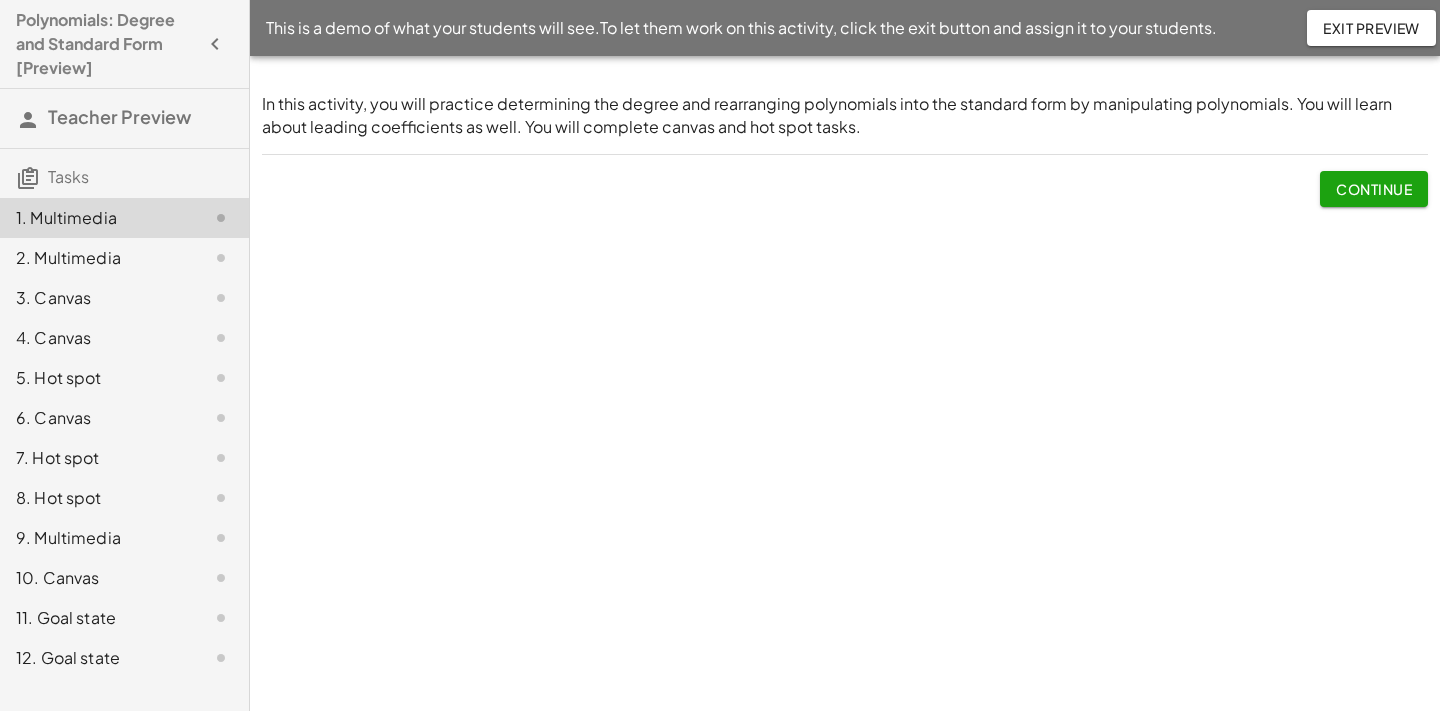 click on "2. Multimedia" 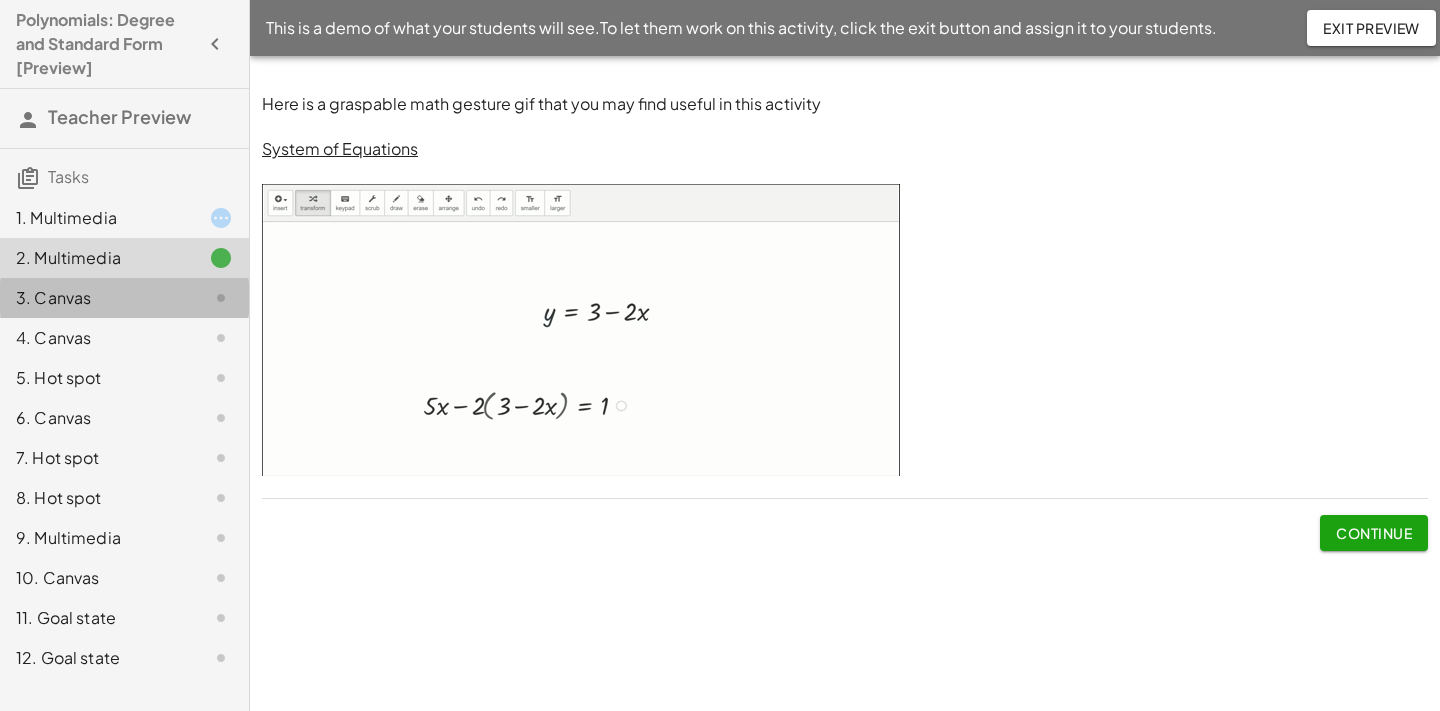 click on "3. Canvas" 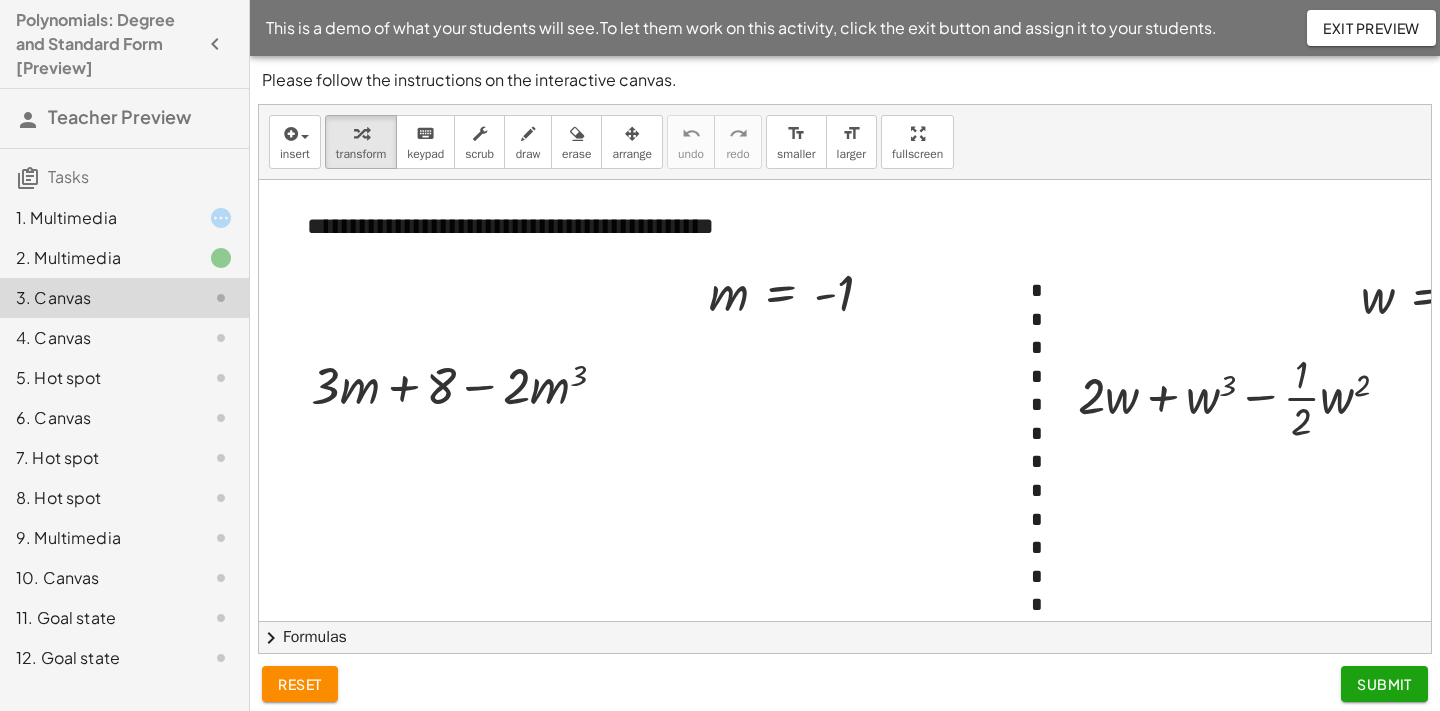 click on "4. Canvas" 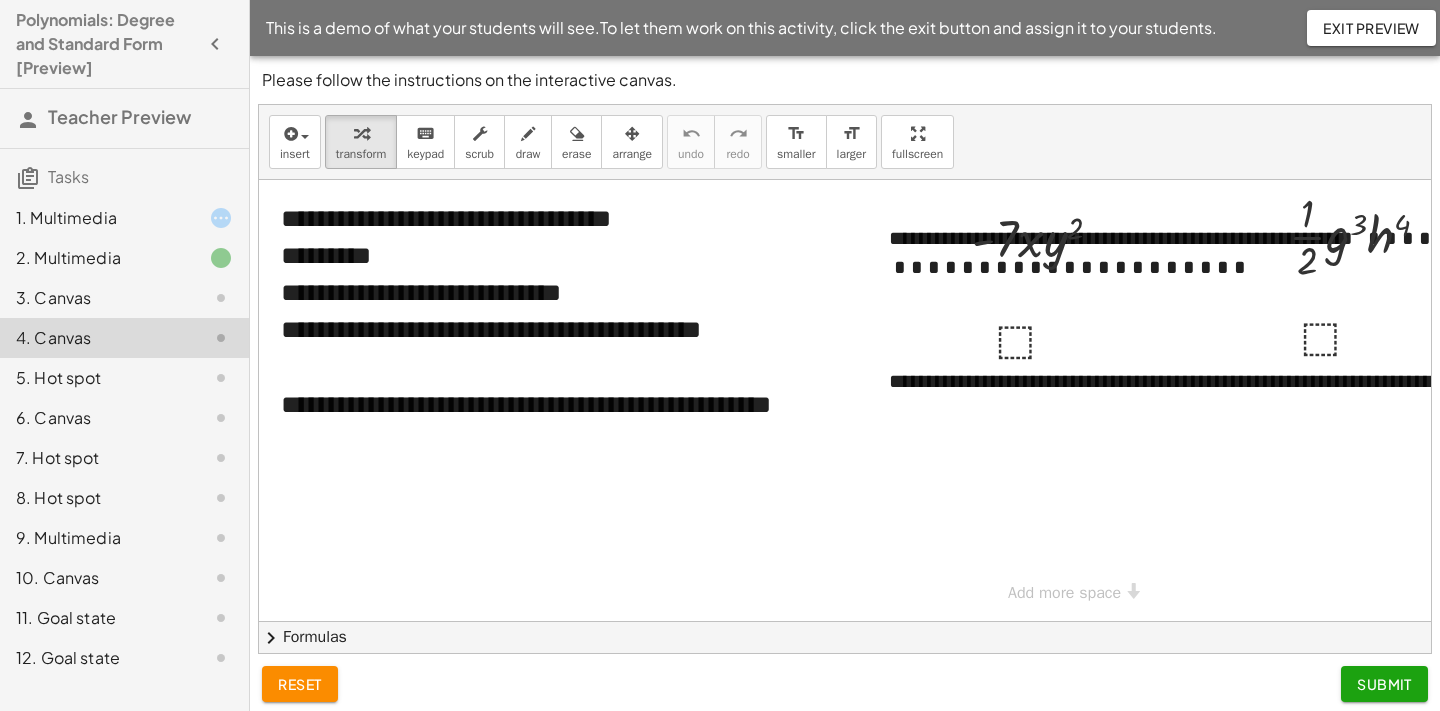 scroll, scrollTop: 7, scrollLeft: 0, axis: vertical 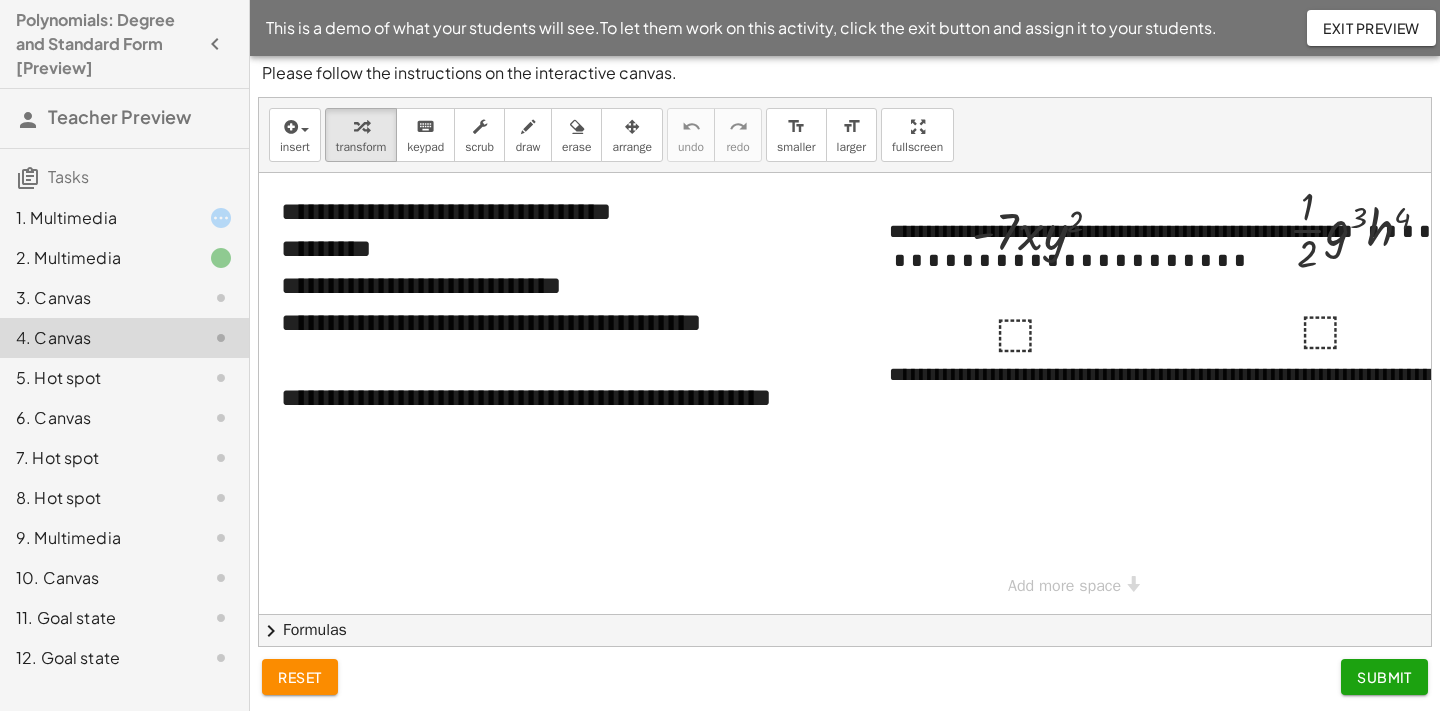 click on "5. Hot spot" 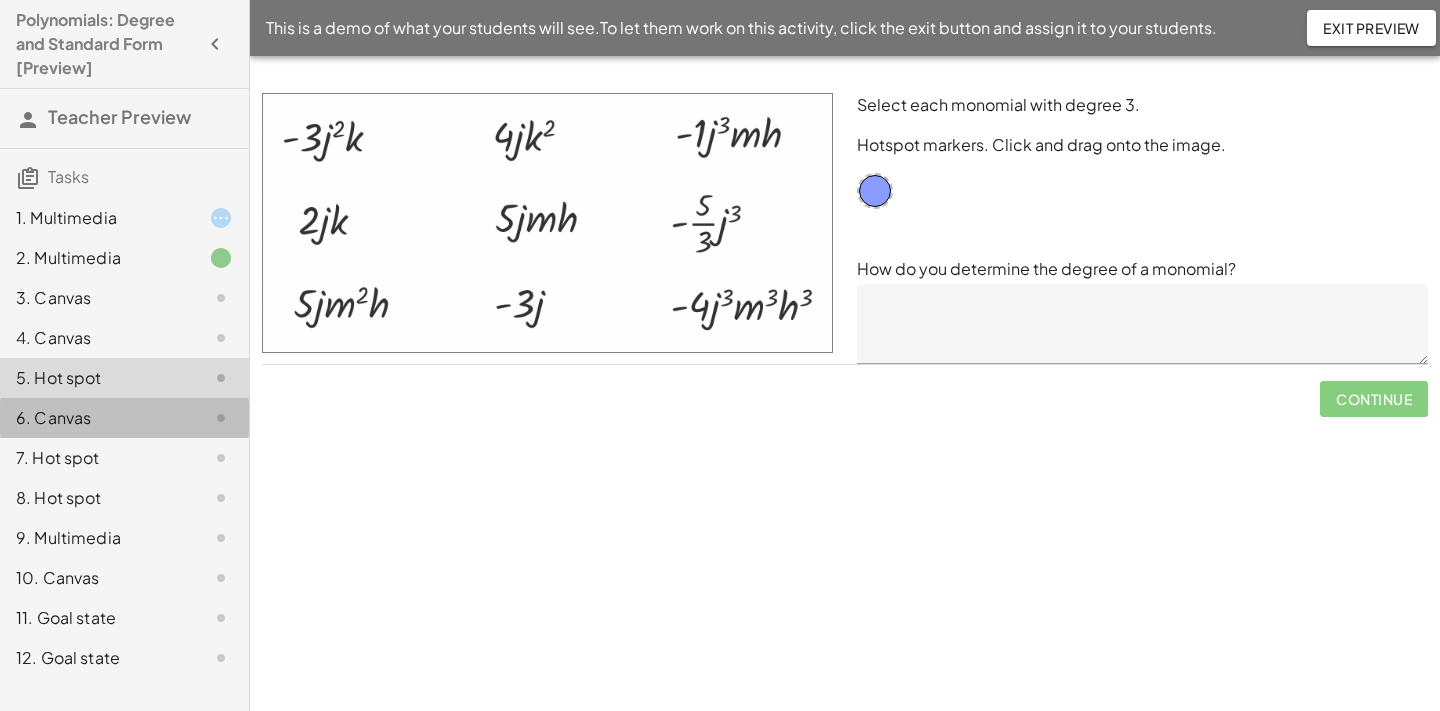 click on "6. Canvas" 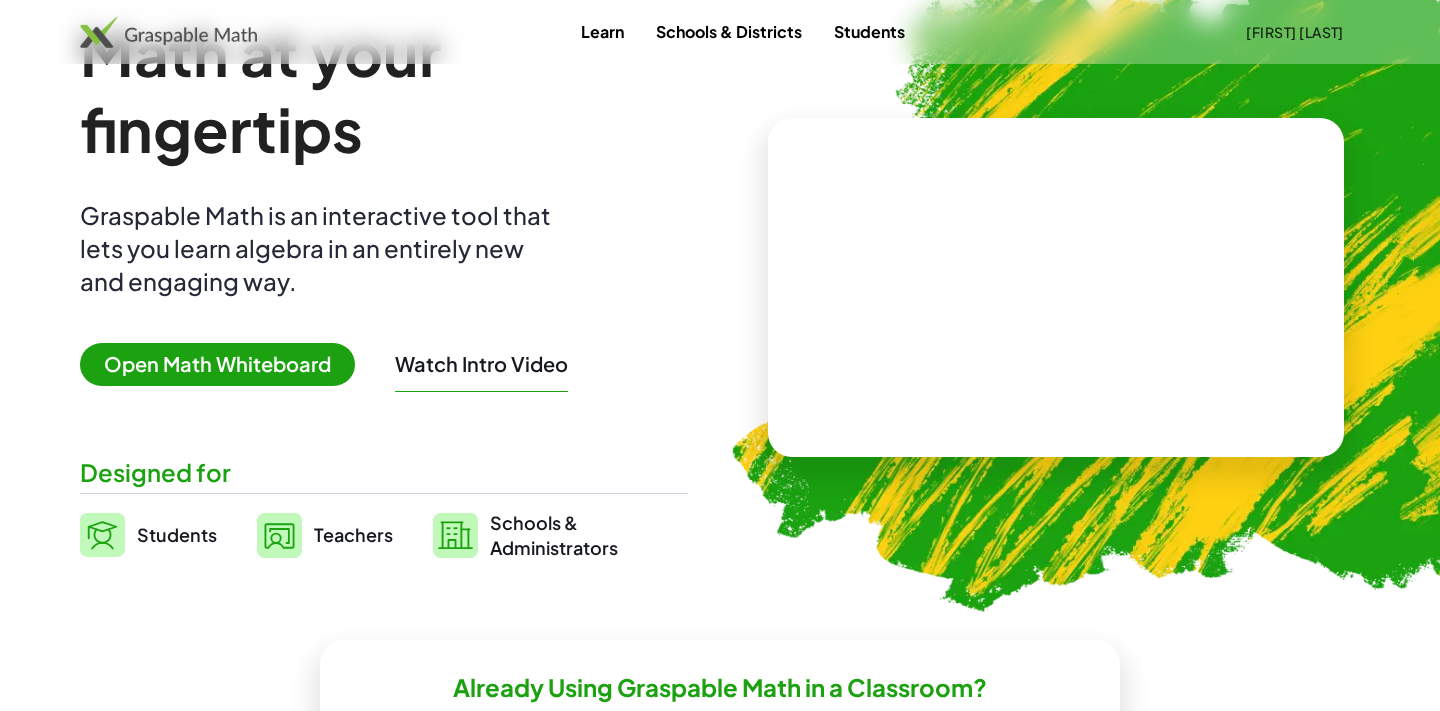 scroll, scrollTop: 98, scrollLeft: 0, axis: vertical 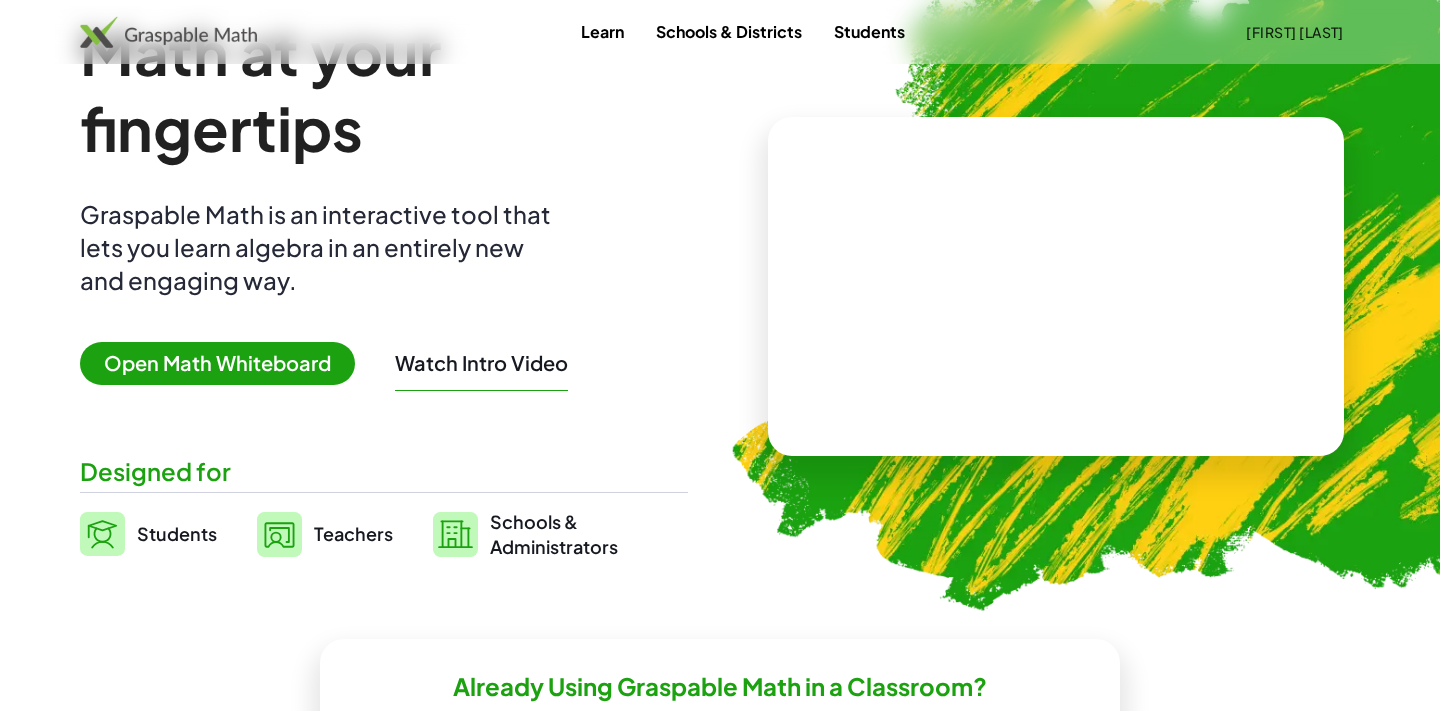click on "Teachers" at bounding box center [353, 533] 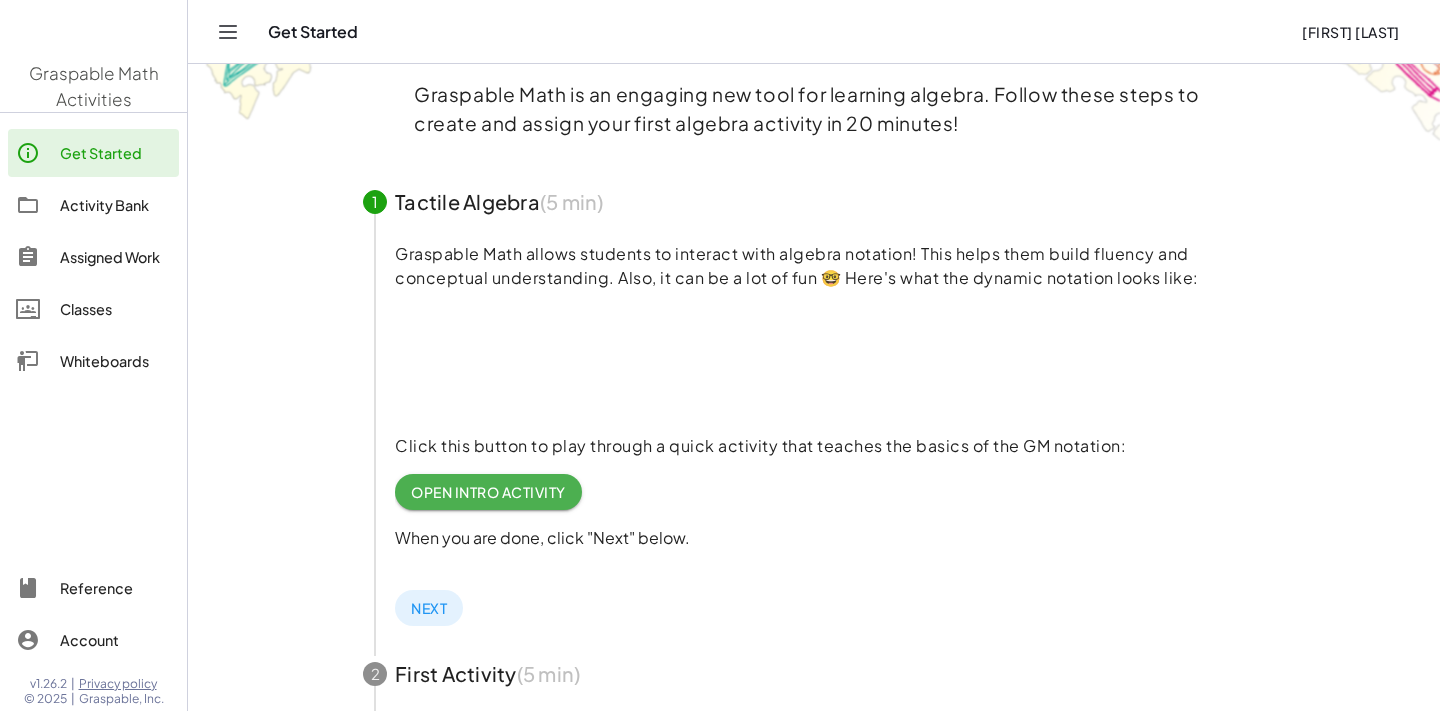 scroll, scrollTop: 0, scrollLeft: 0, axis: both 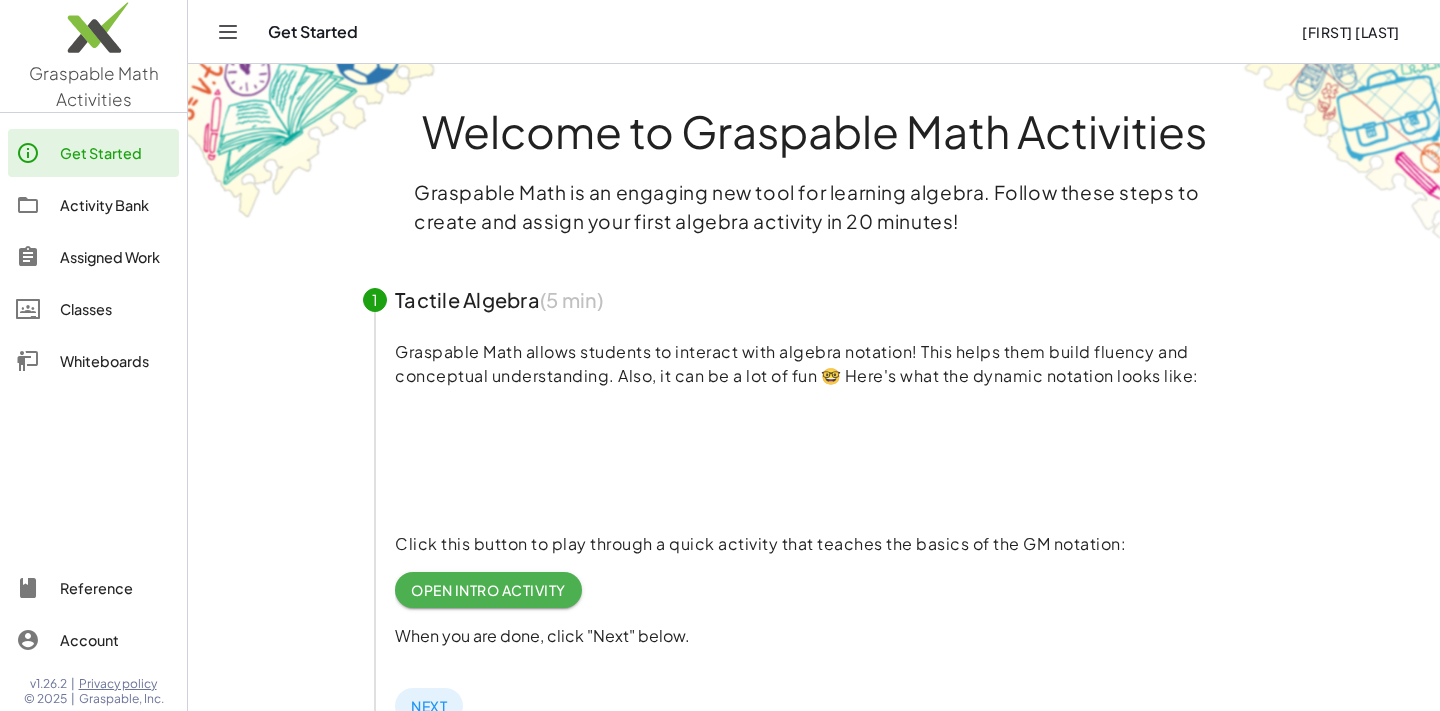 click on "Activity Bank" 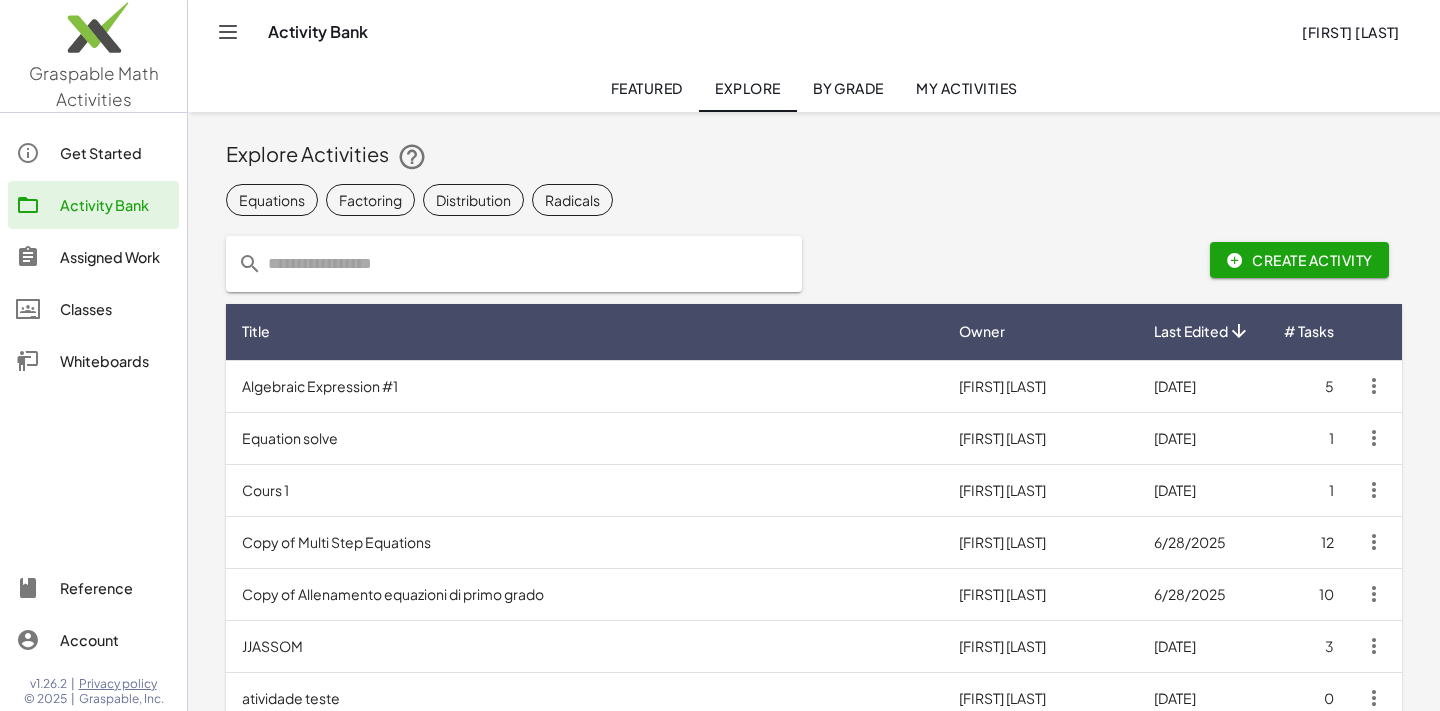 click 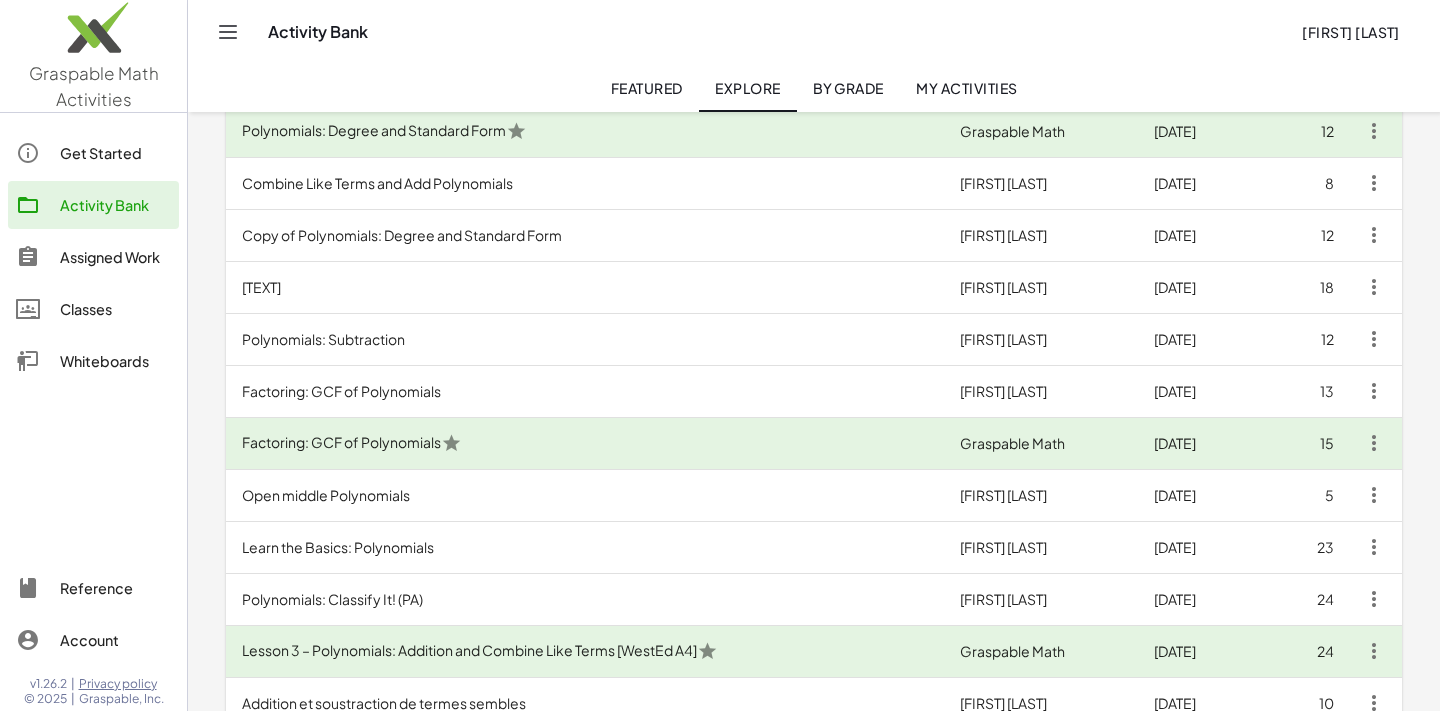 scroll, scrollTop: 0, scrollLeft: 0, axis: both 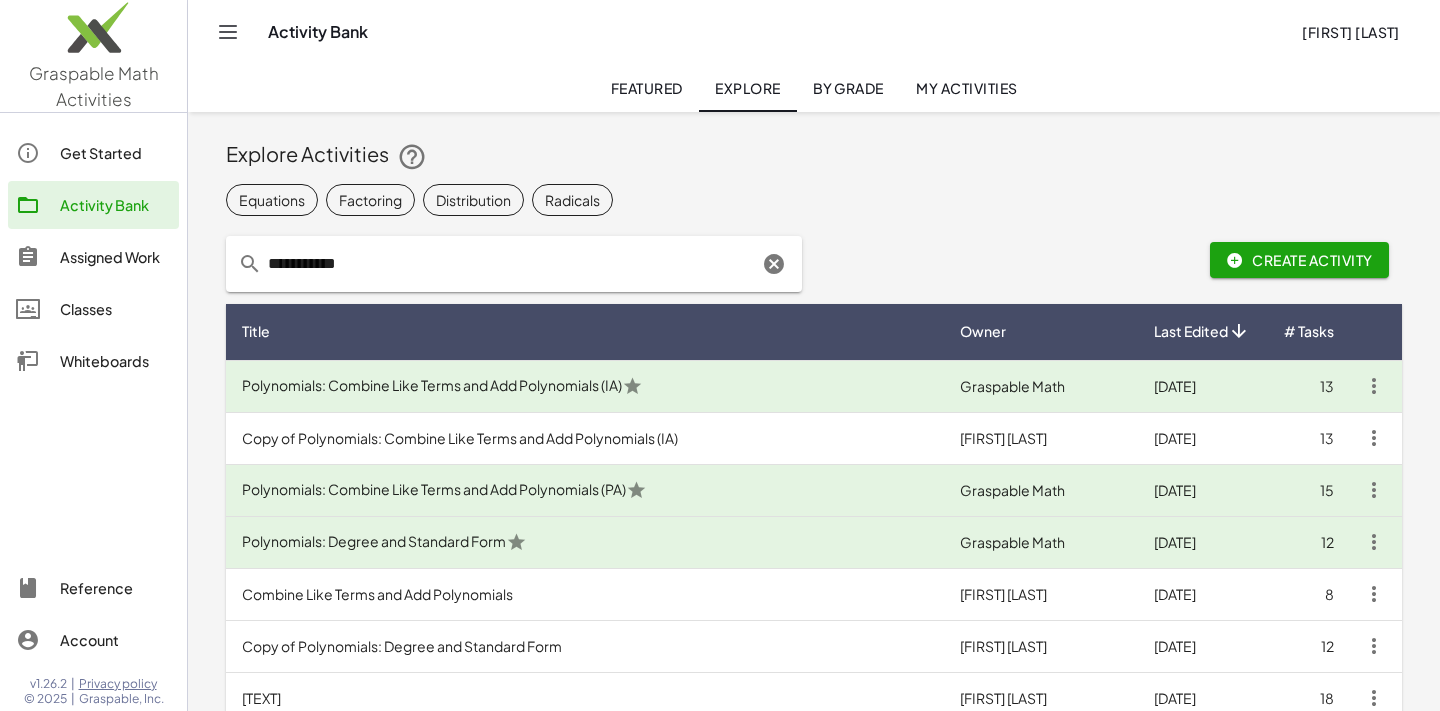 click on "Polynomials: Combine Like Terms and Add Polynomials (IA)" at bounding box center [585, 386] 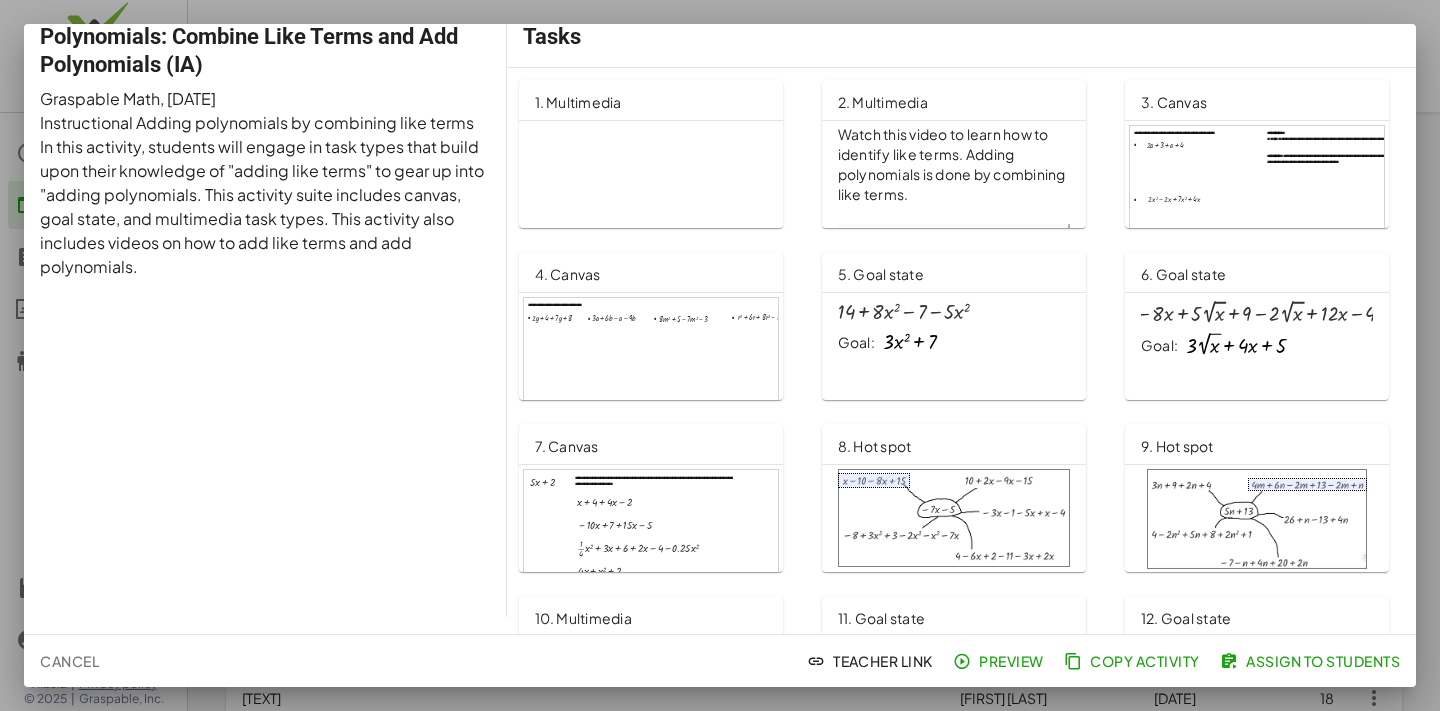 scroll, scrollTop: 0, scrollLeft: 0, axis: both 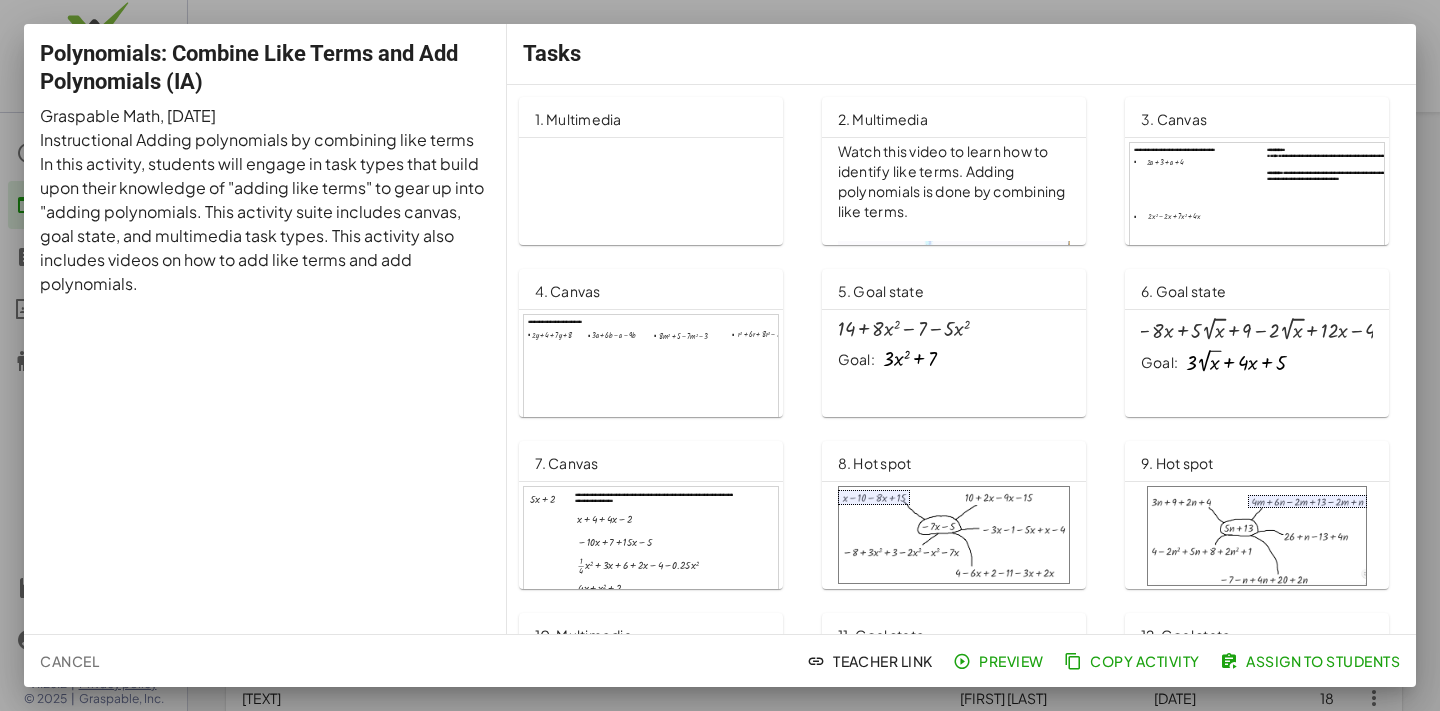 click on "Cancel" 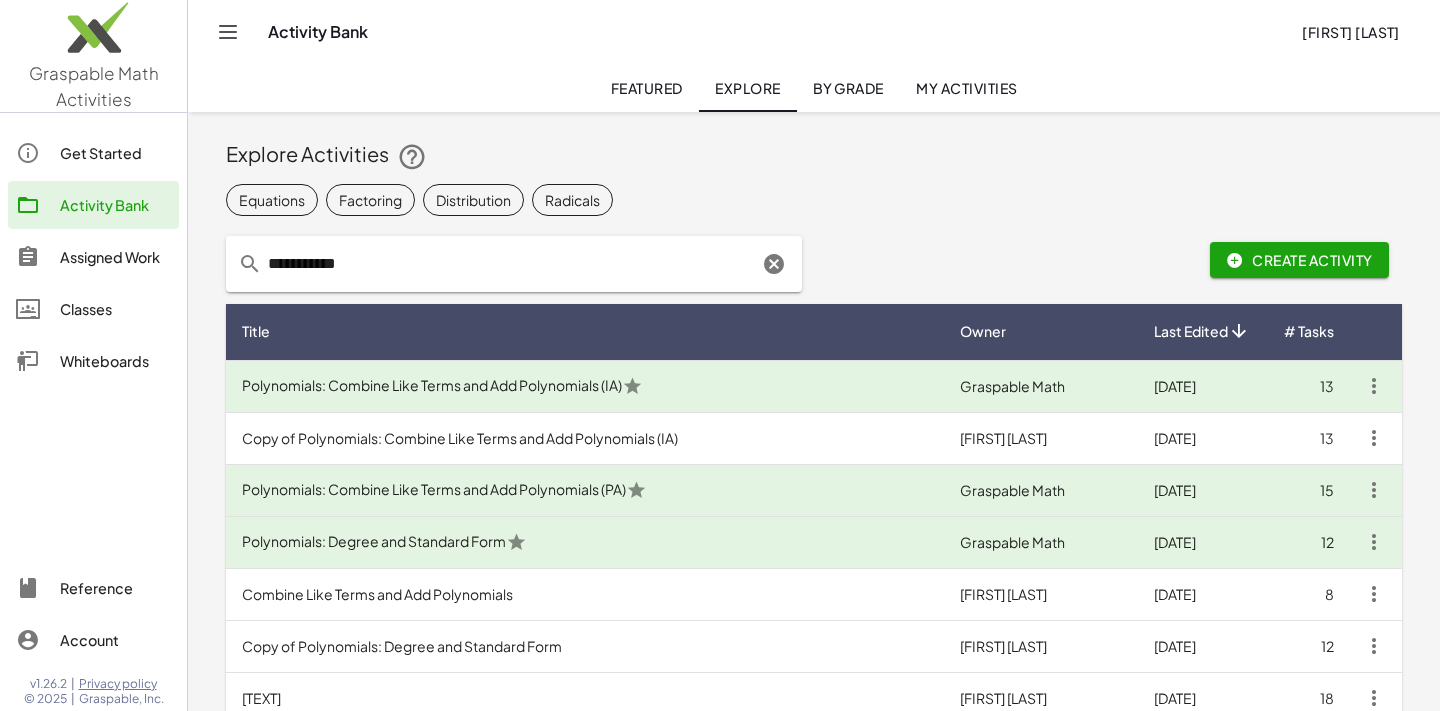 click on "**********" 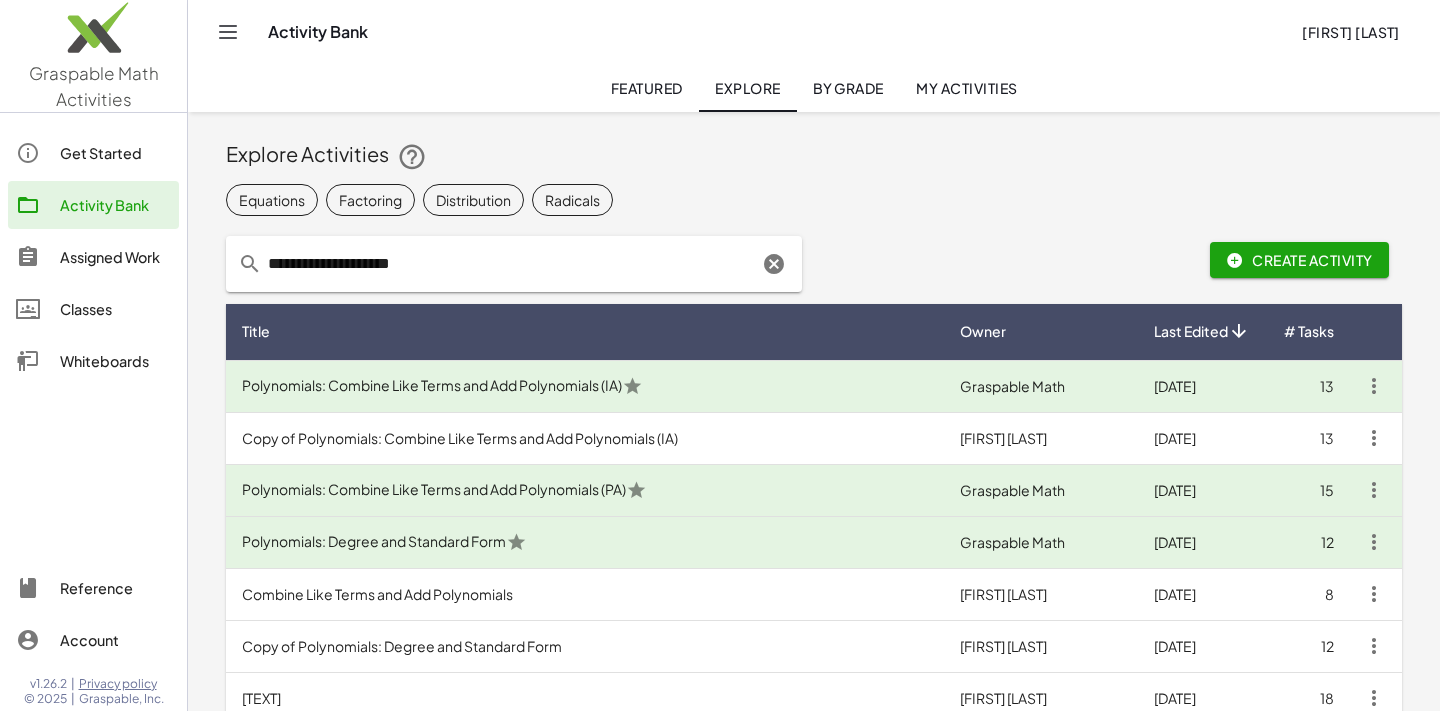 type on "**********" 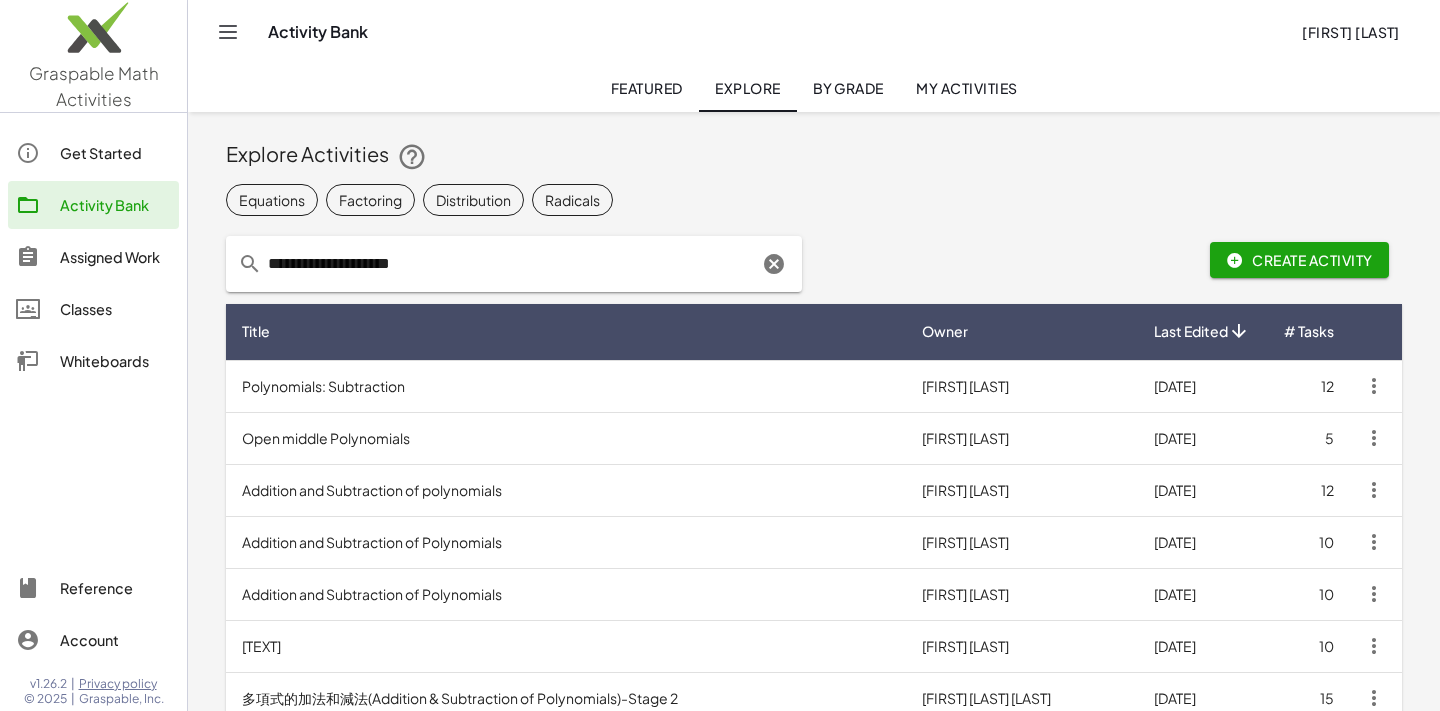 click on "Addition and Subtraction of polynomials" at bounding box center (566, 490) 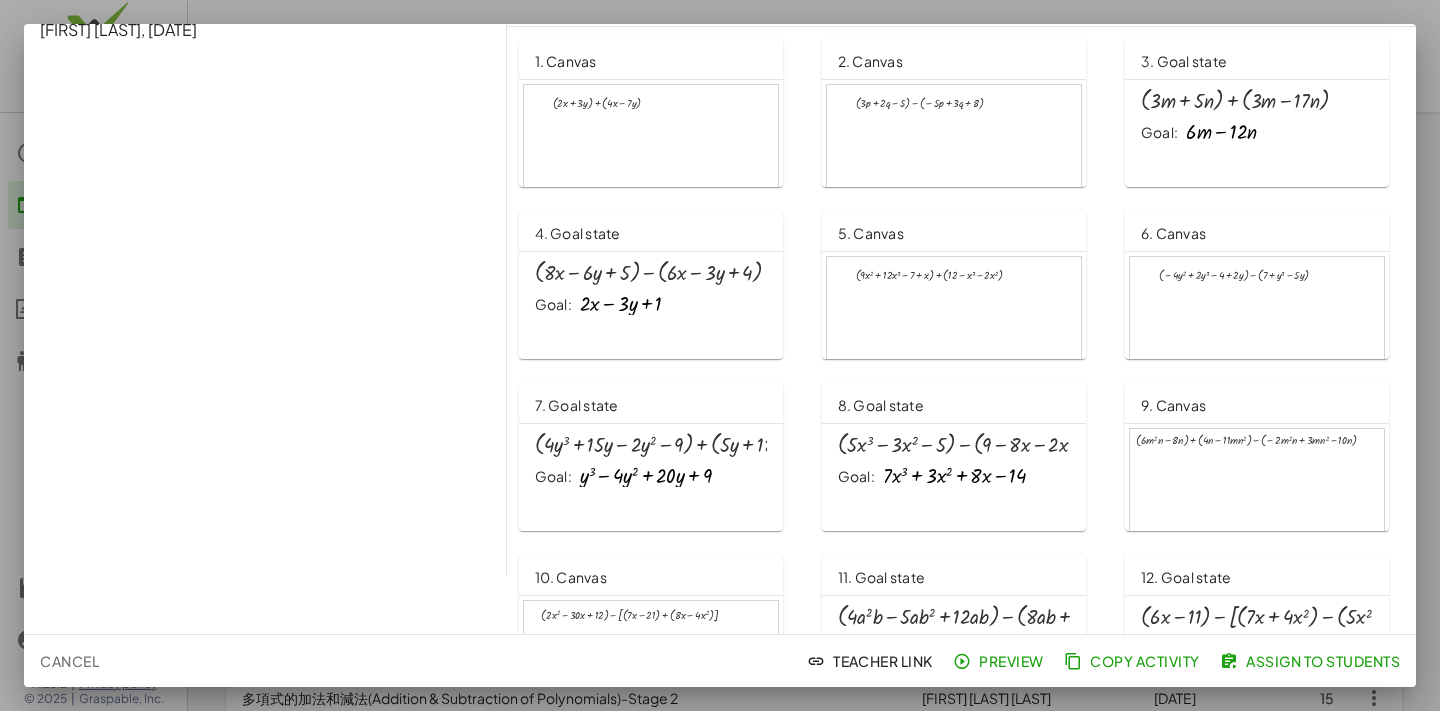 scroll, scrollTop: 139, scrollLeft: 0, axis: vertical 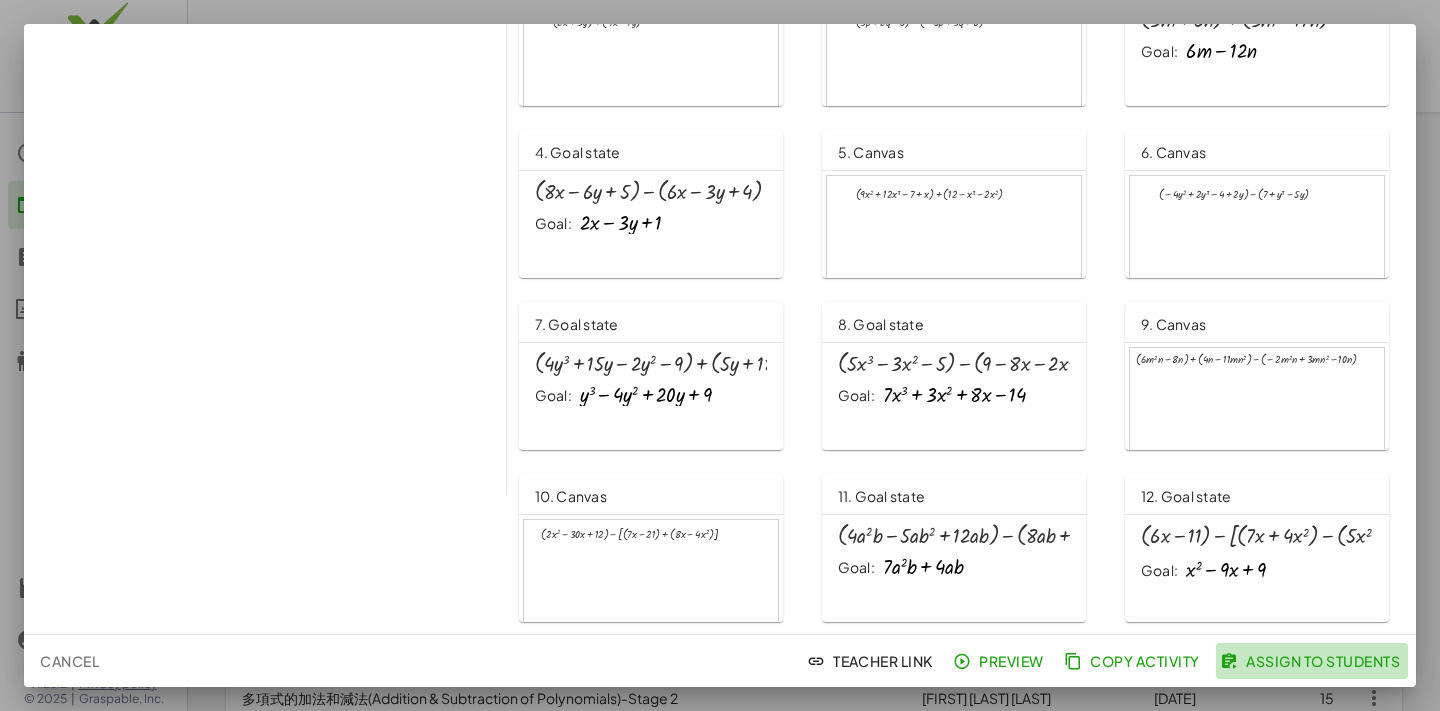 click on "Assign to Students" 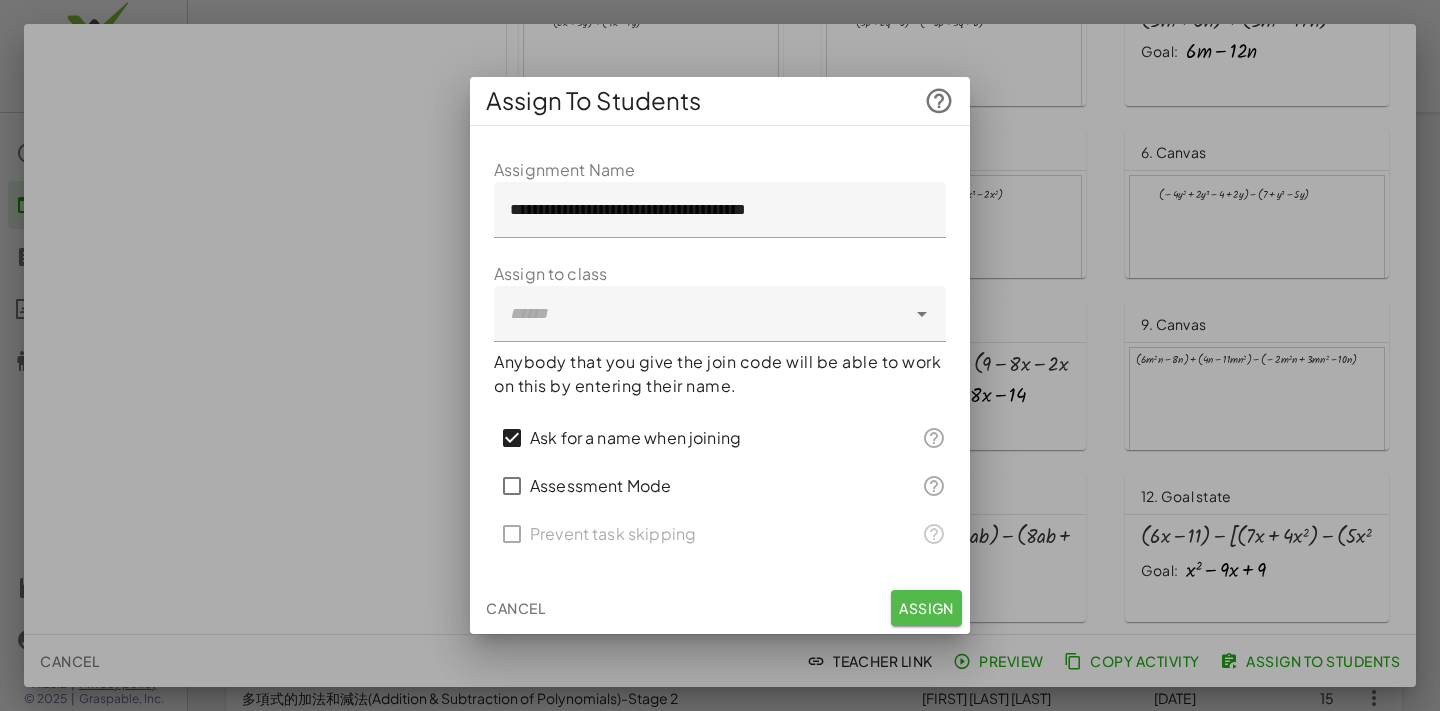 click on "Assign" 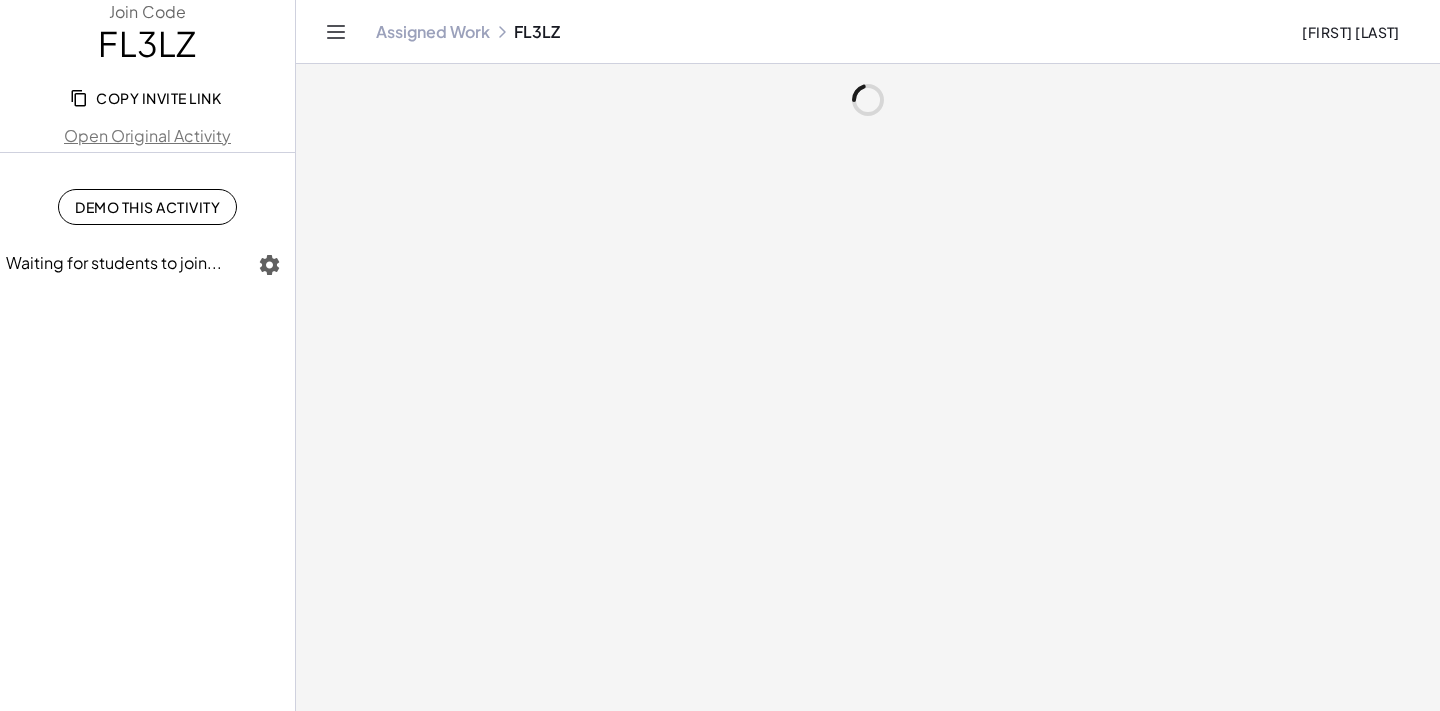 click on "Copy Invite Link" 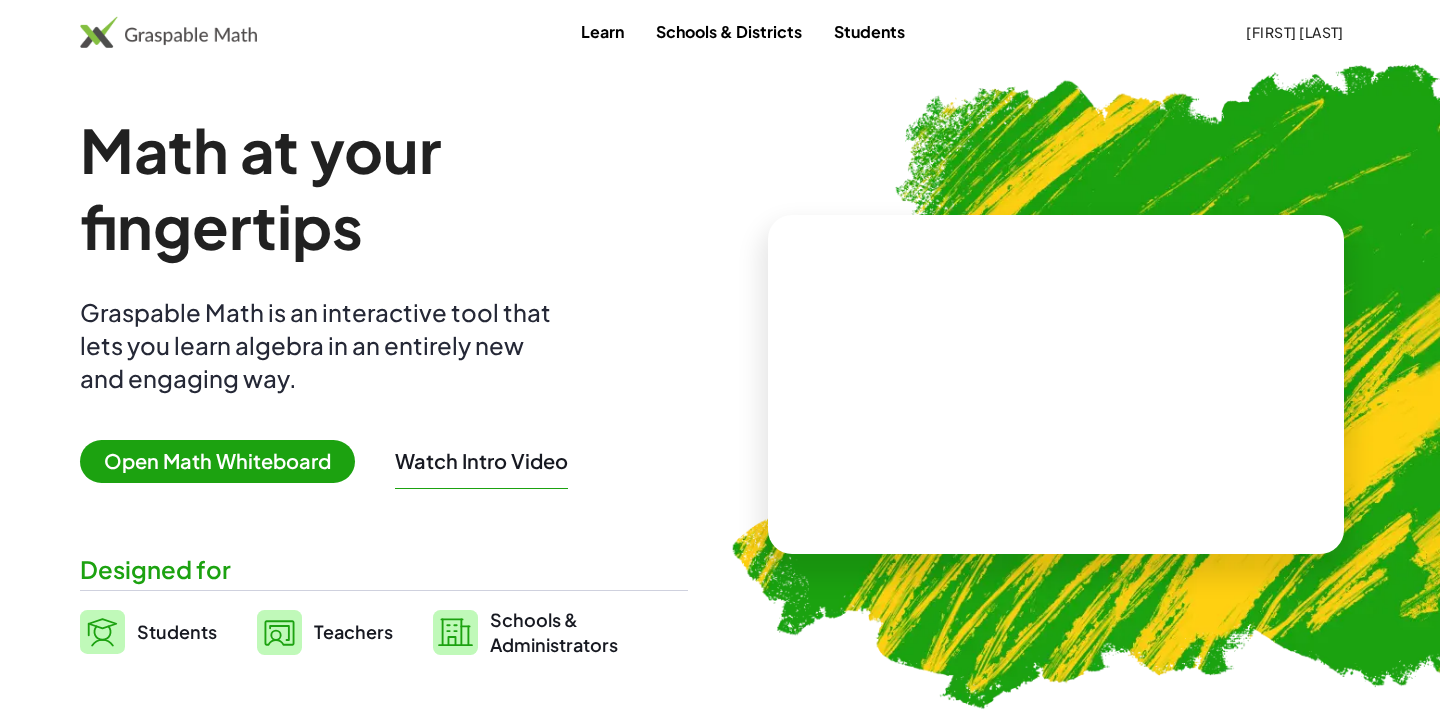 scroll, scrollTop: 0, scrollLeft: 0, axis: both 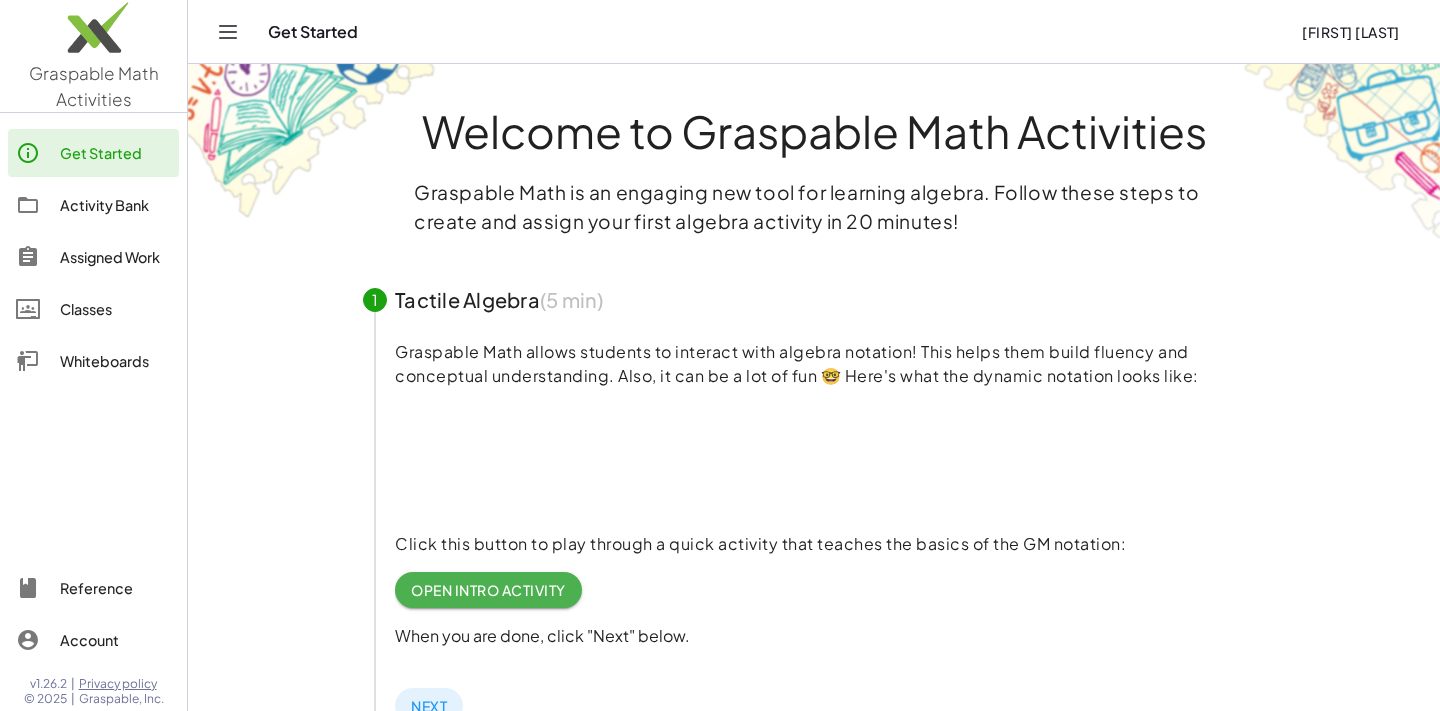 click on "Activity Bank" 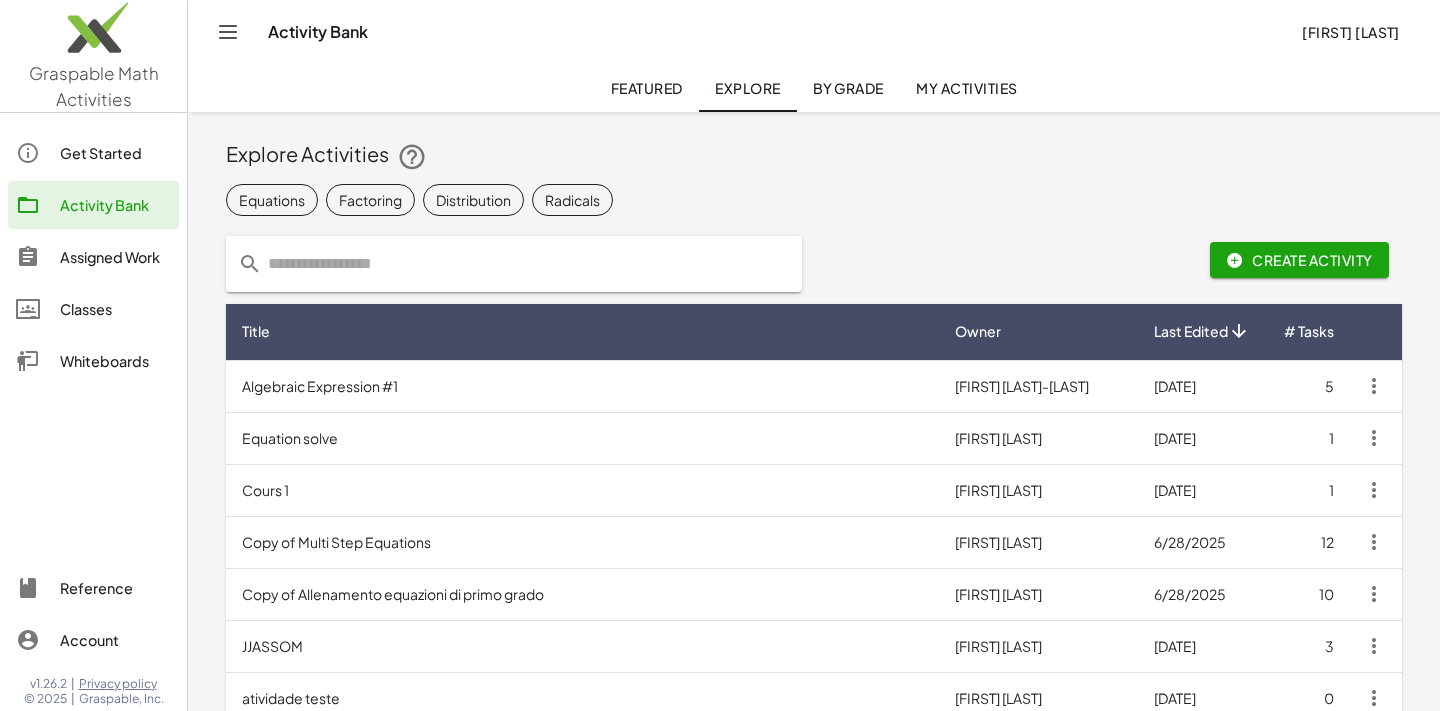 click on "Assigned Work" 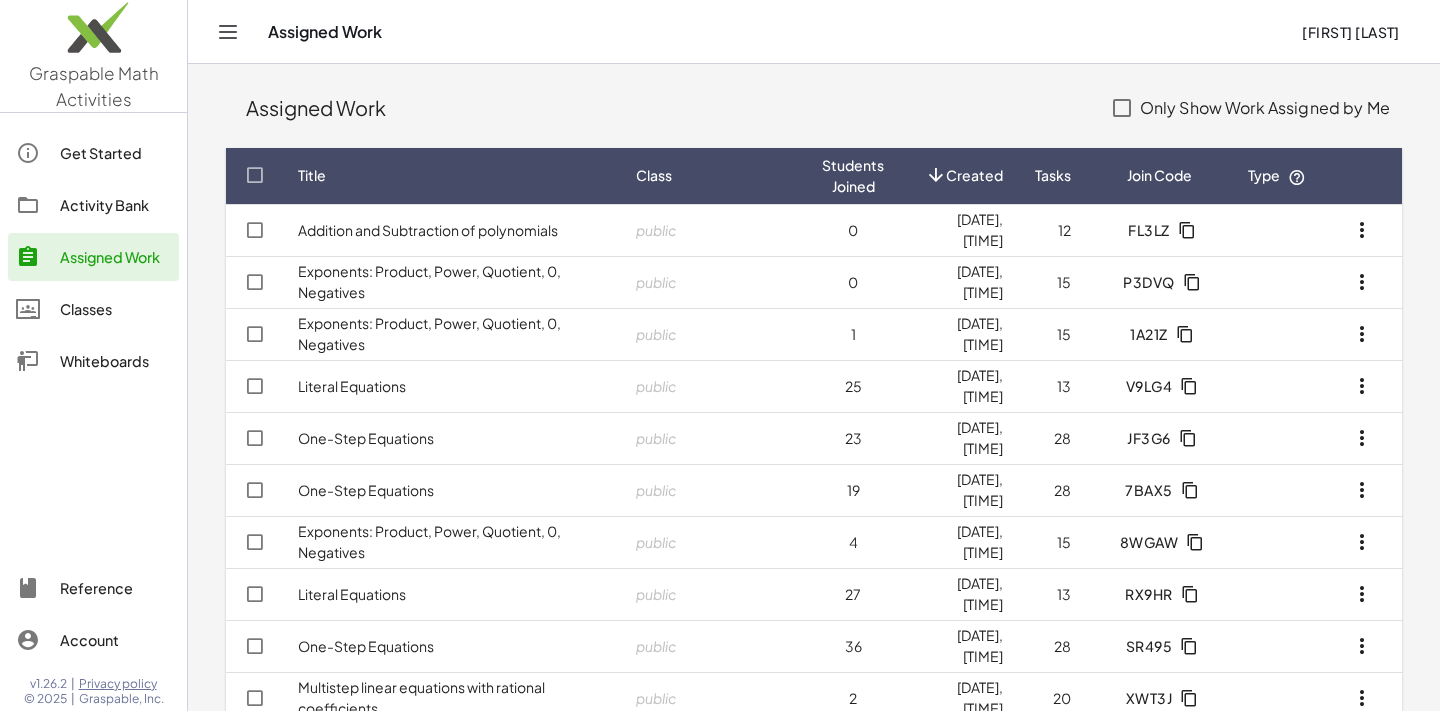 click on "Exponents: Product, Power, Quotient, 0, Negatives" at bounding box center (429, 281) 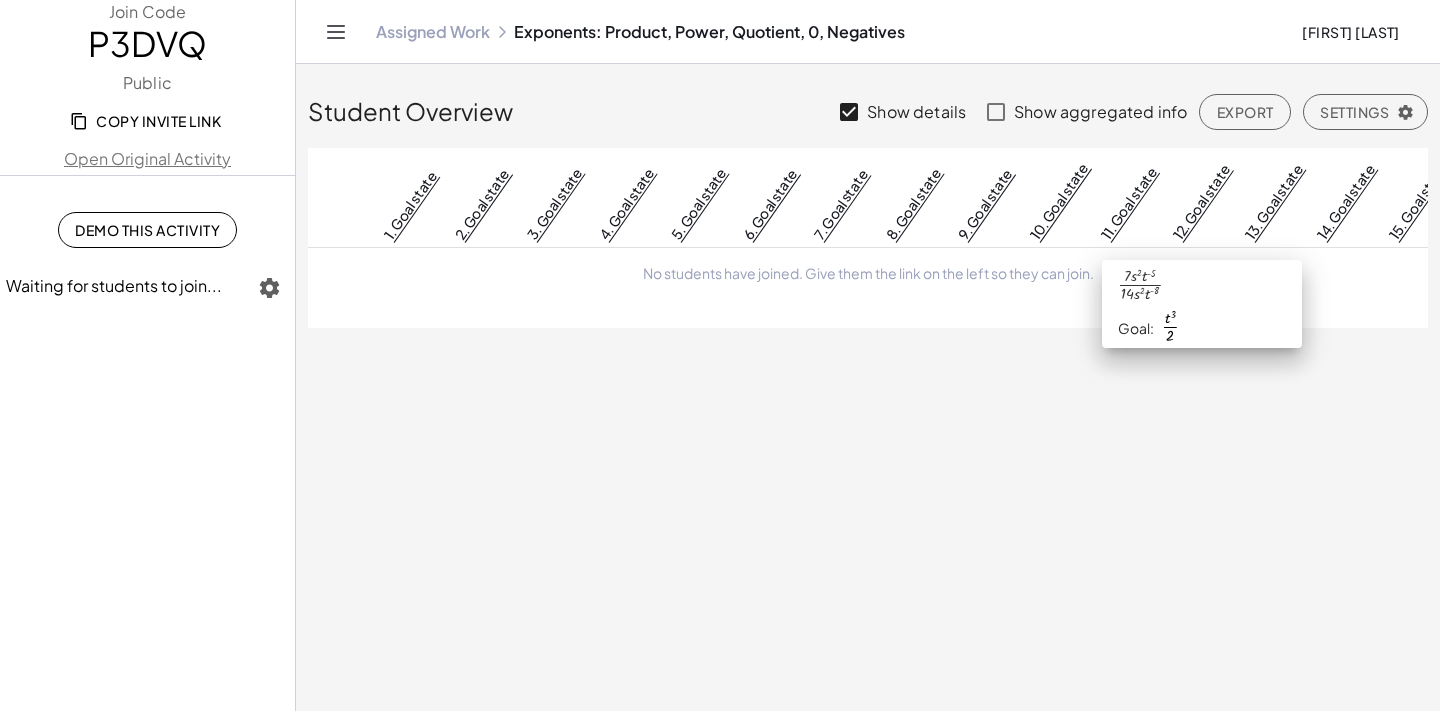 scroll, scrollTop: 0, scrollLeft: 24, axis: horizontal 